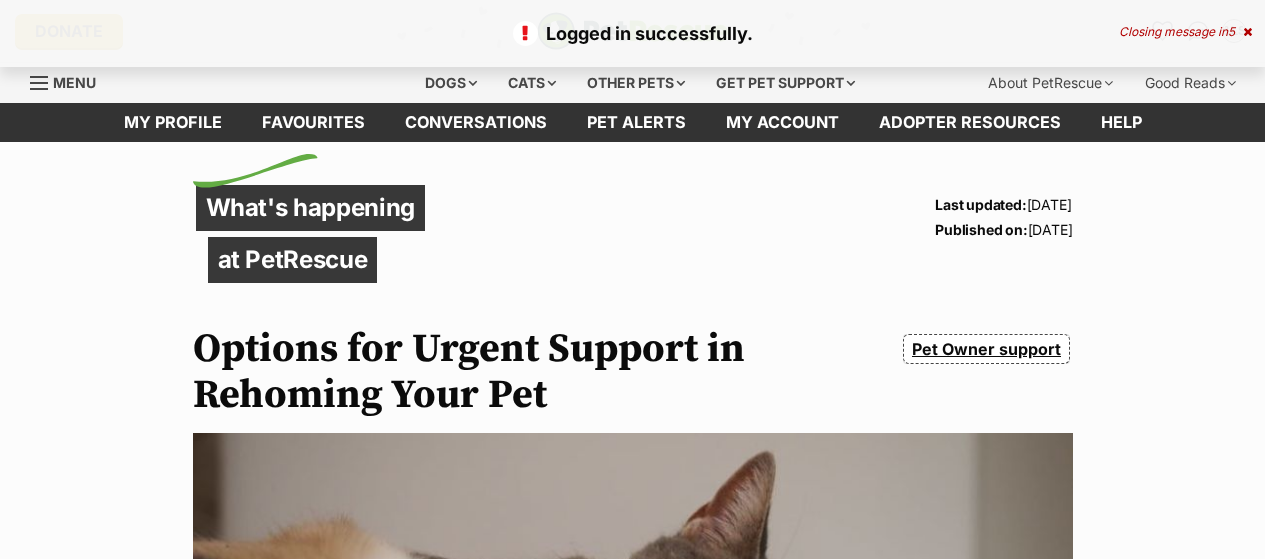 scroll, scrollTop: 0, scrollLeft: 0, axis: both 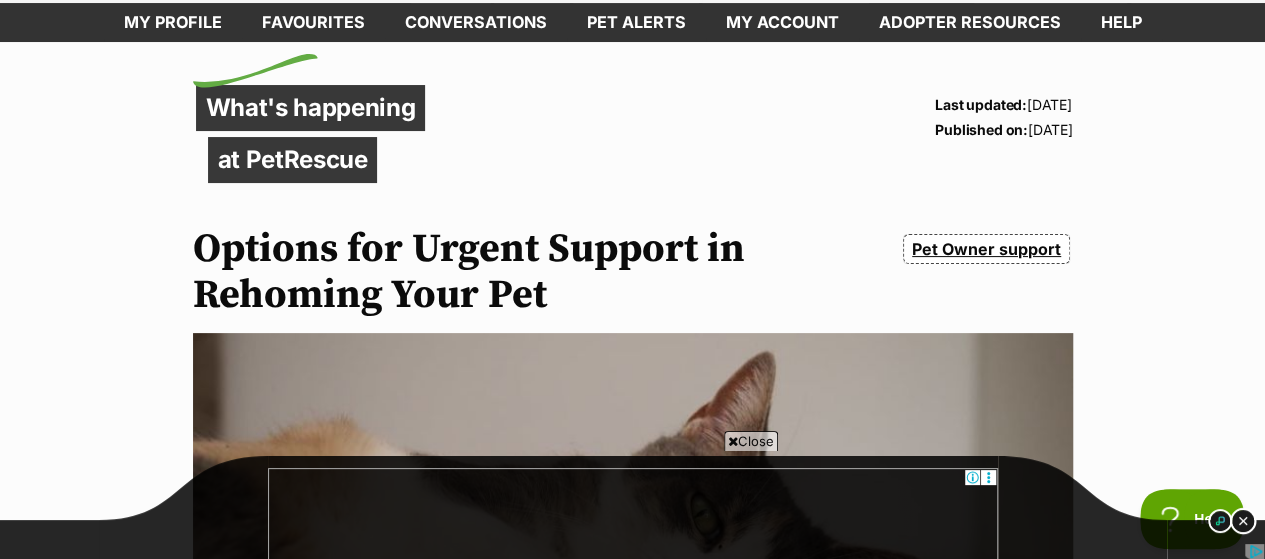 click at bounding box center [1243, 521] 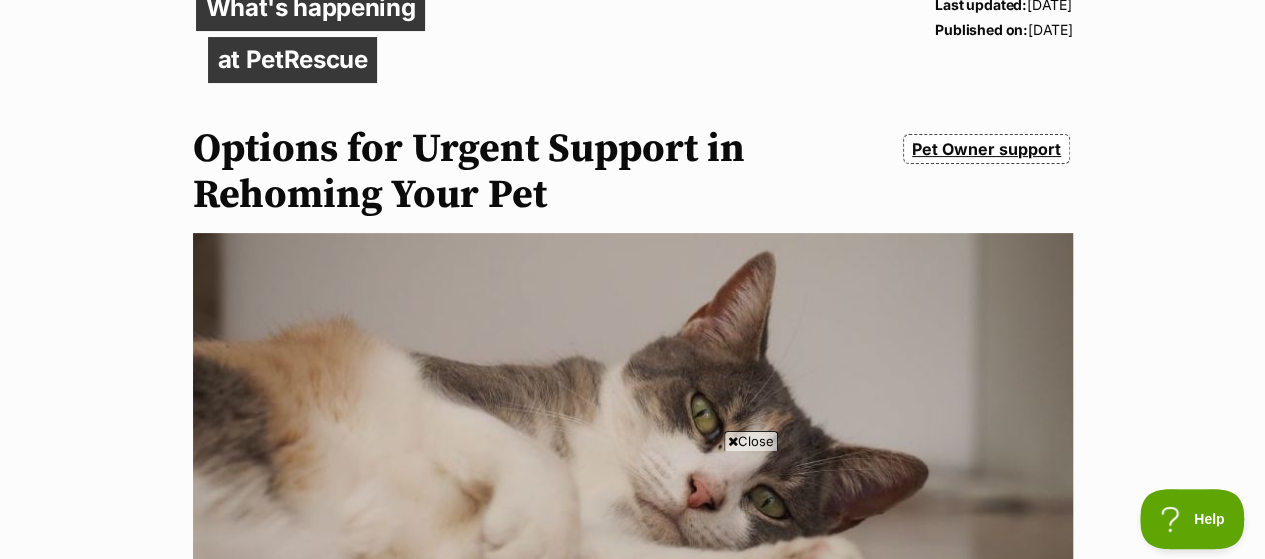 scroll, scrollTop: 0, scrollLeft: 0, axis: both 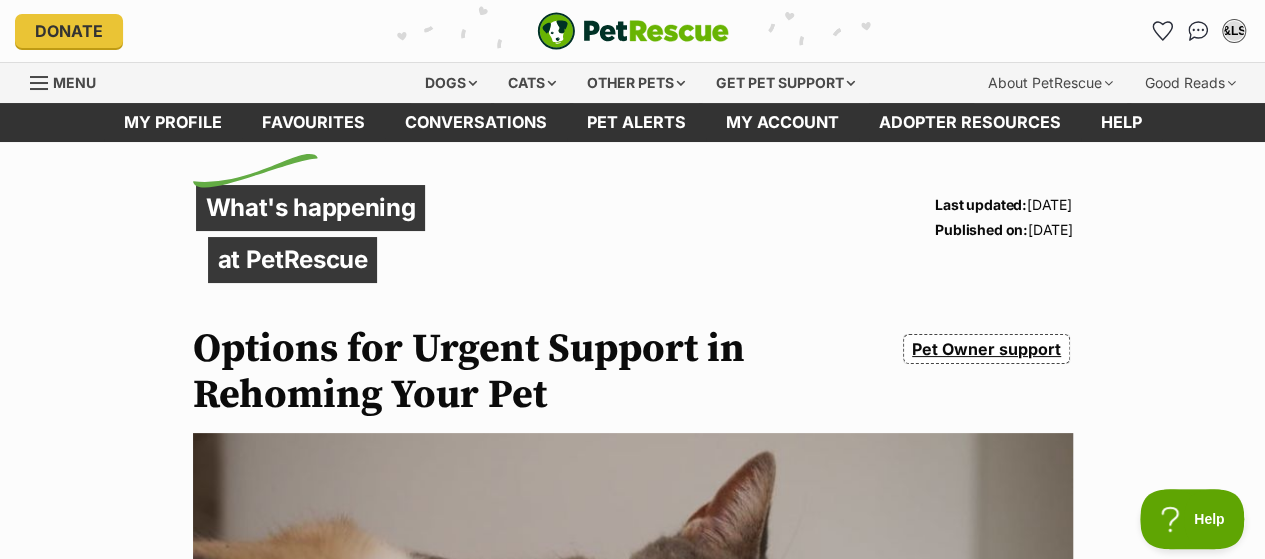 click on "Pet Owner support" at bounding box center (986, 349) 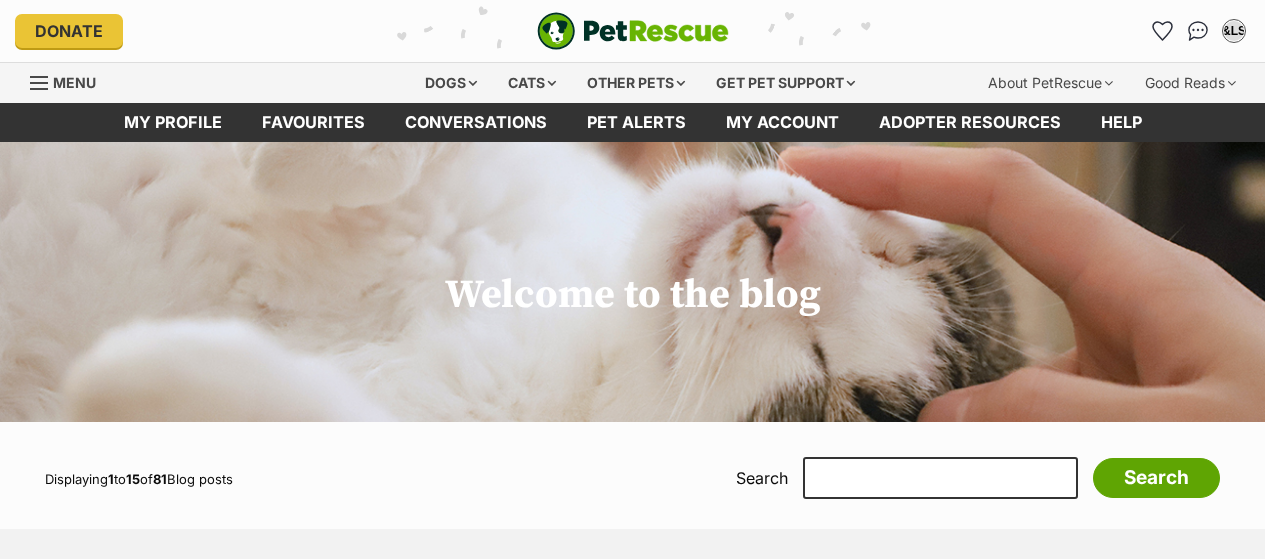 scroll, scrollTop: 0, scrollLeft: 0, axis: both 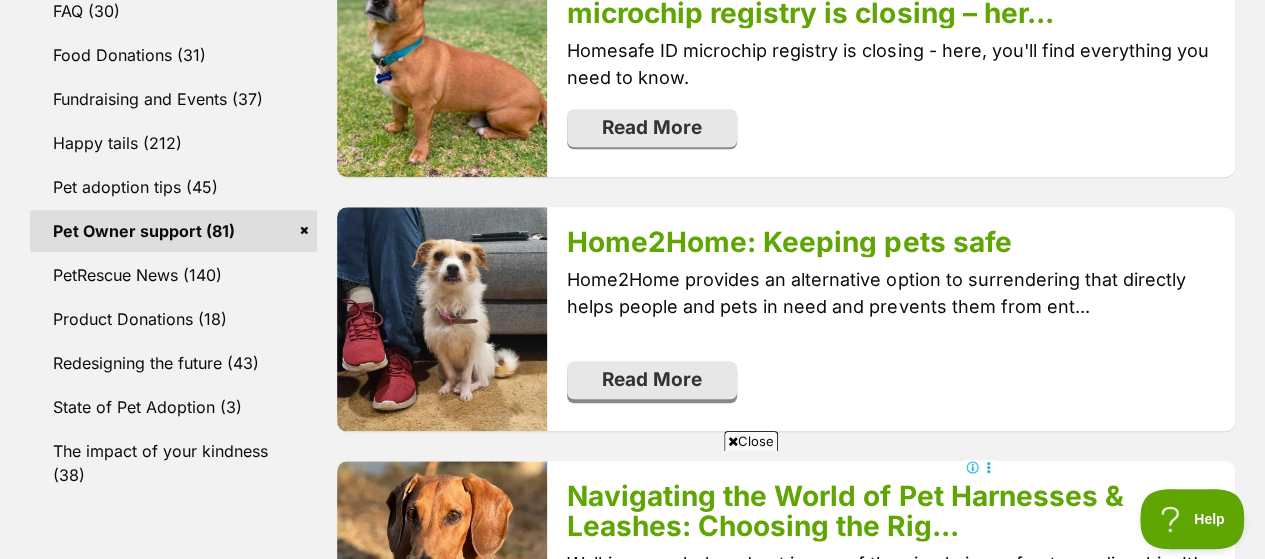 click on "Read More" at bounding box center (652, 380) 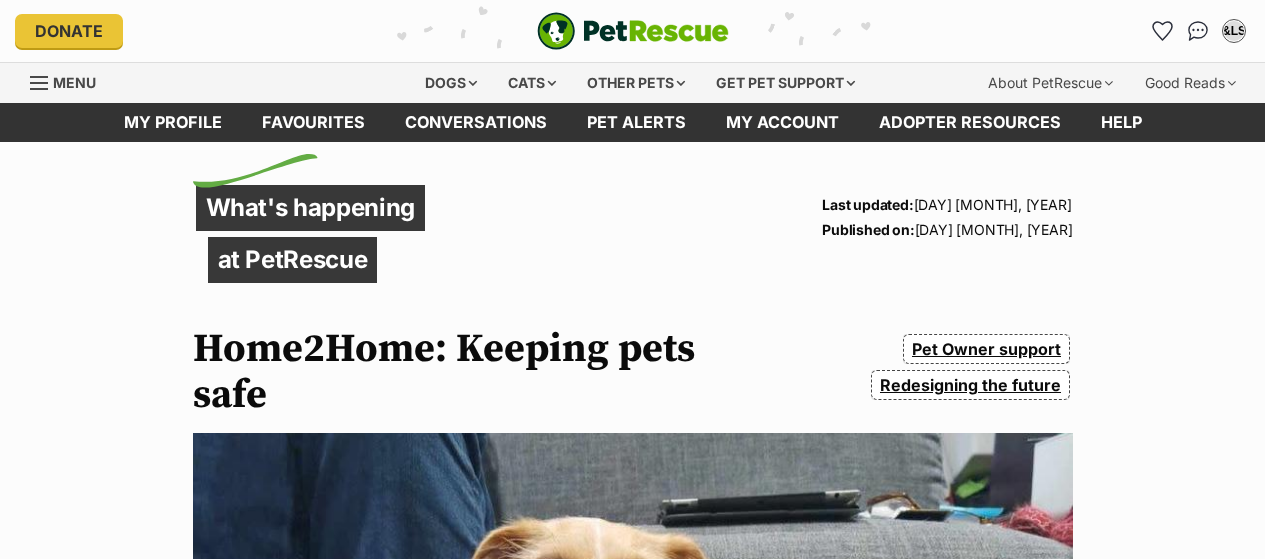 scroll, scrollTop: 0, scrollLeft: 0, axis: both 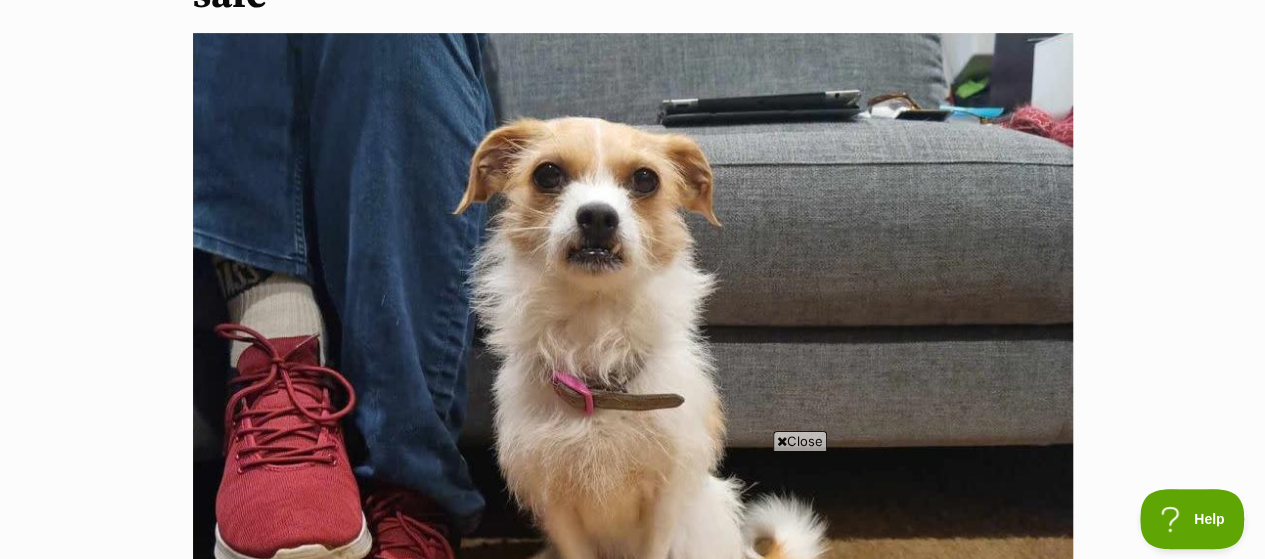 click on "Close" at bounding box center [800, 441] 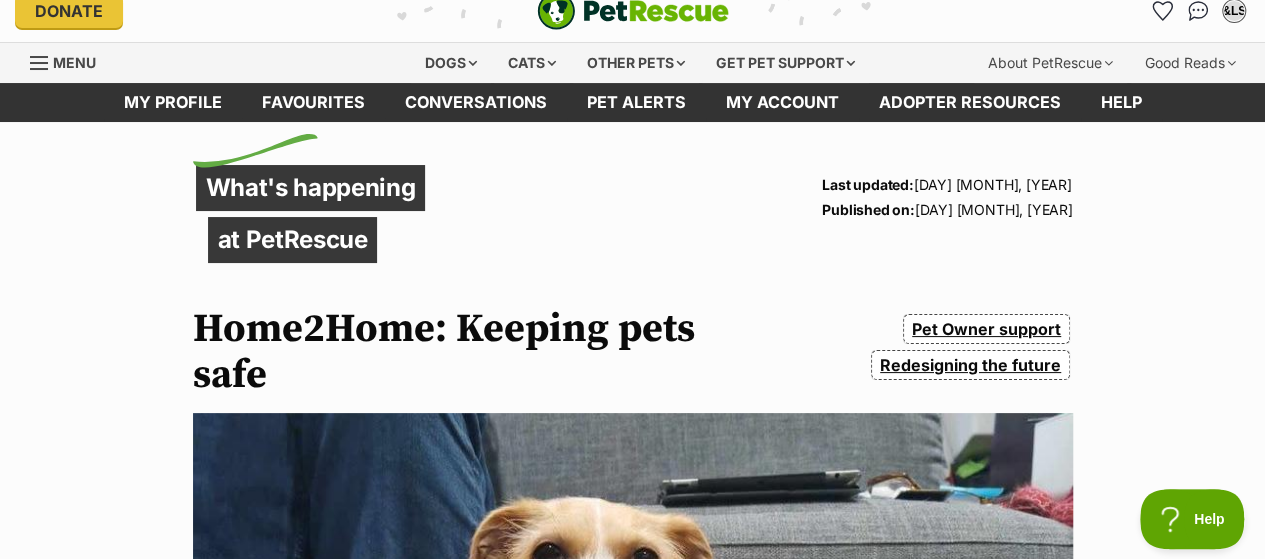 scroll, scrollTop: 0, scrollLeft: 0, axis: both 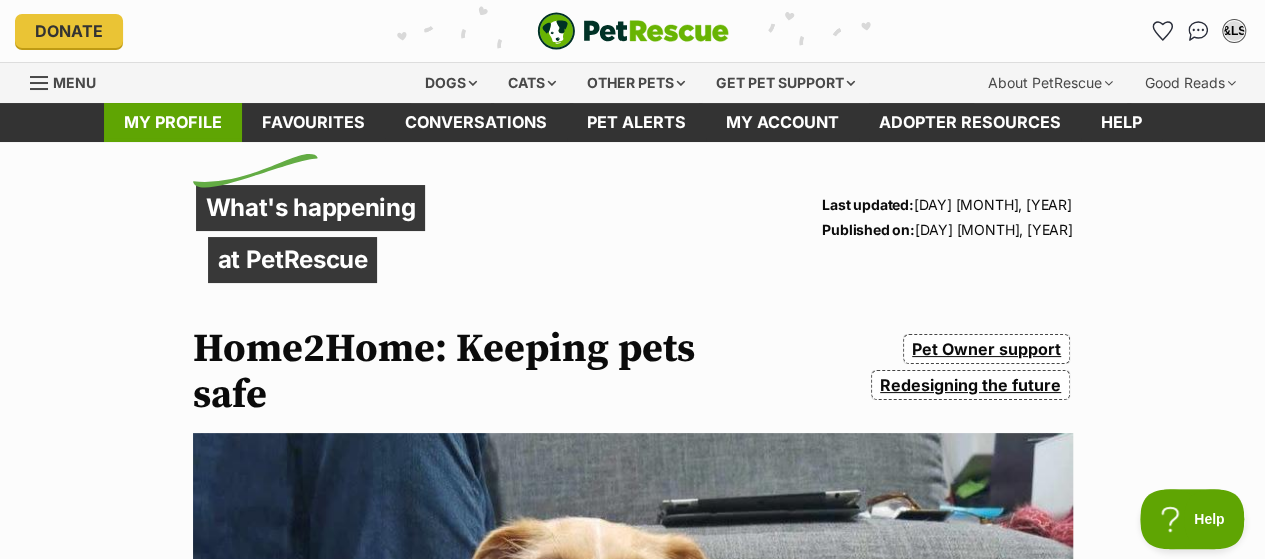 click on "My profile" at bounding box center (173, 122) 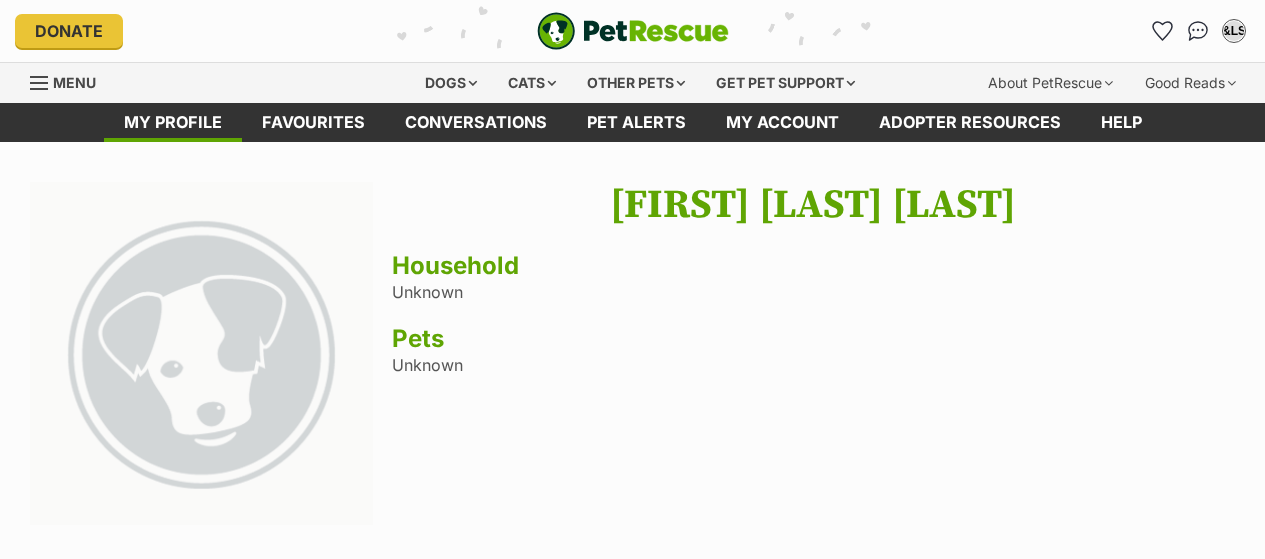 scroll, scrollTop: 0, scrollLeft: 0, axis: both 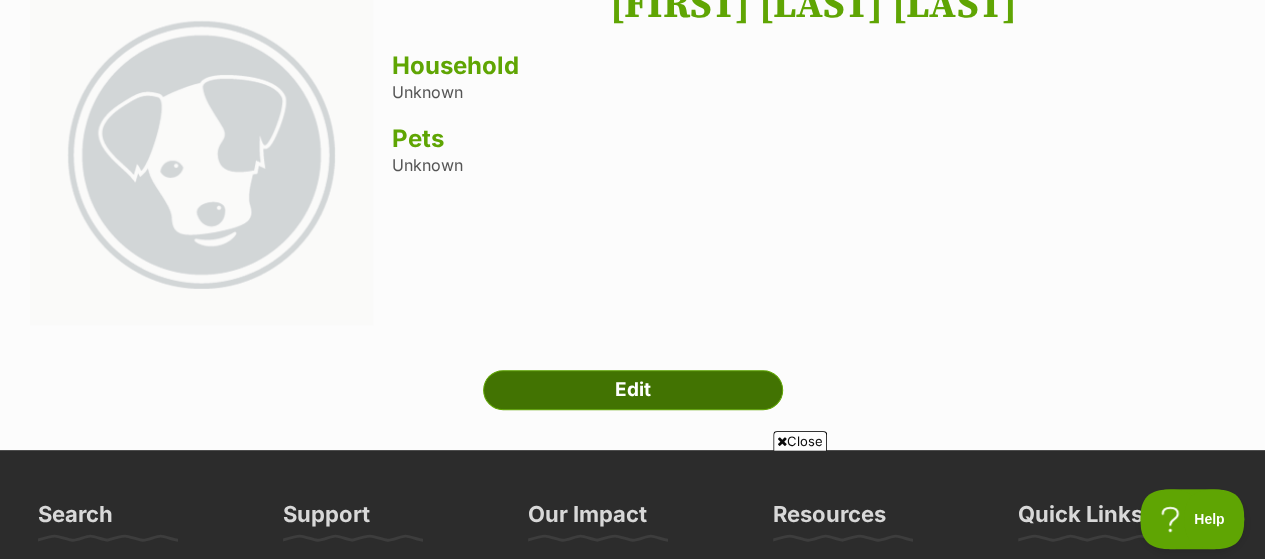 click on "Edit" at bounding box center [633, 390] 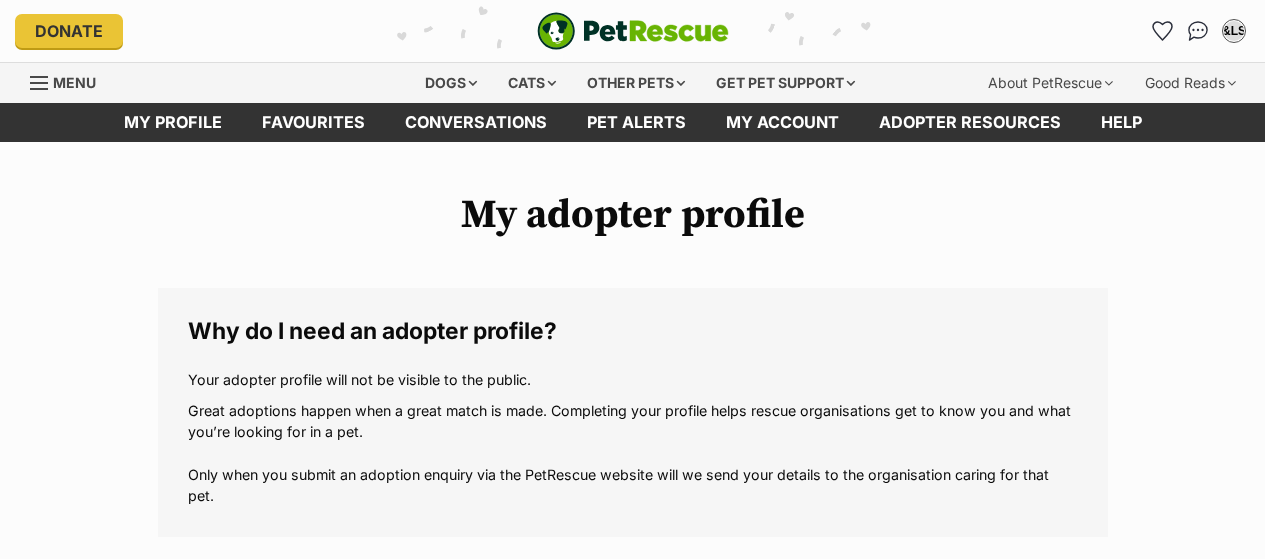 scroll, scrollTop: 0, scrollLeft: 0, axis: both 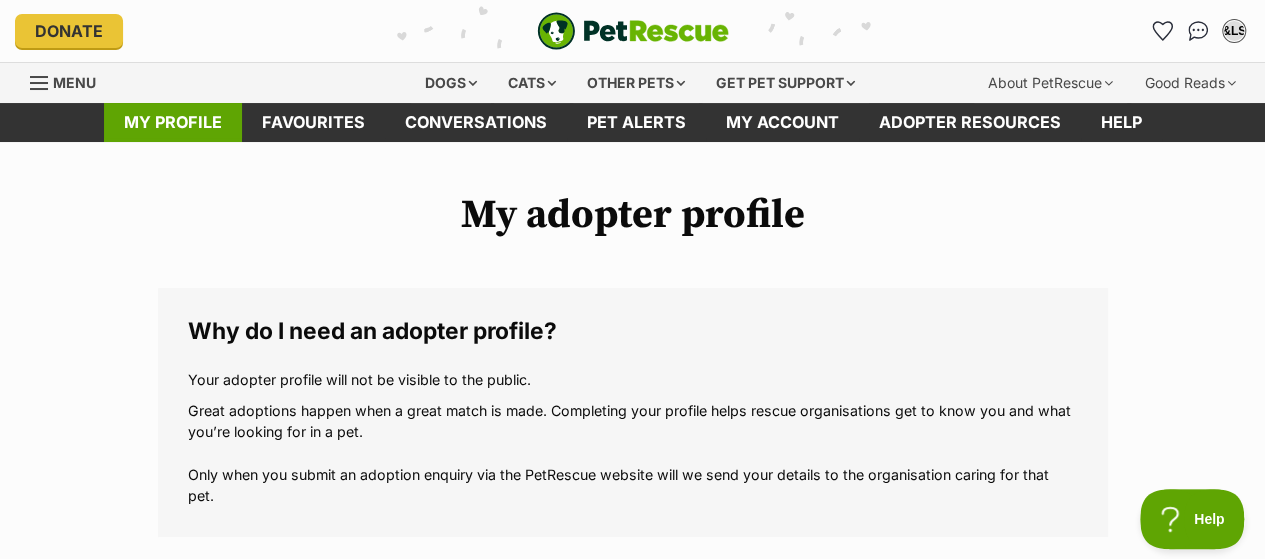 click on "My profile" at bounding box center (173, 122) 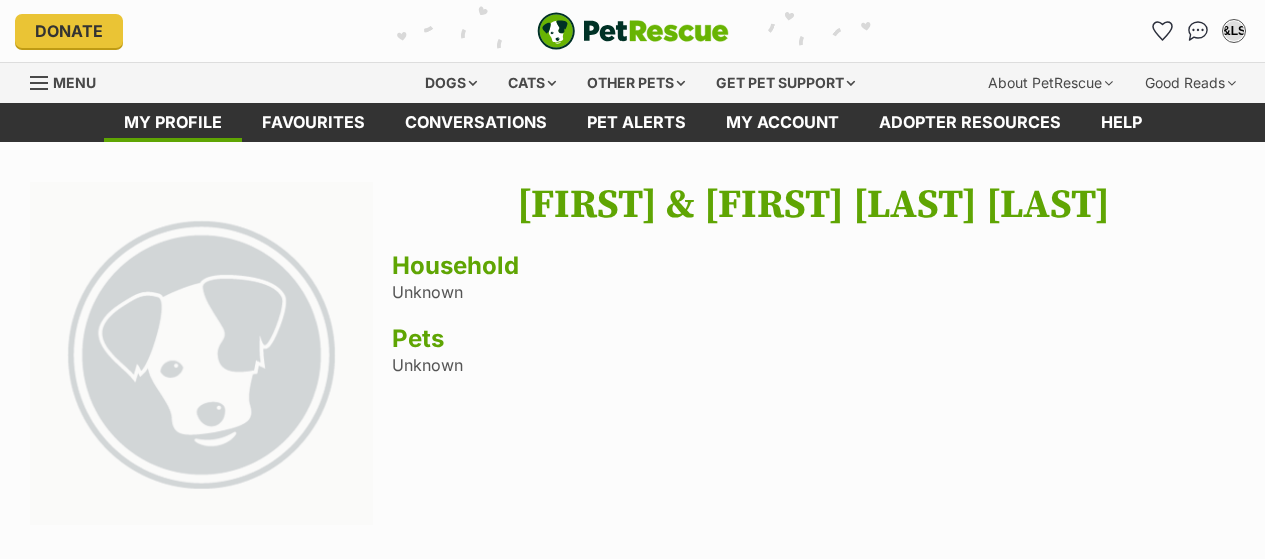 scroll, scrollTop: 0, scrollLeft: 0, axis: both 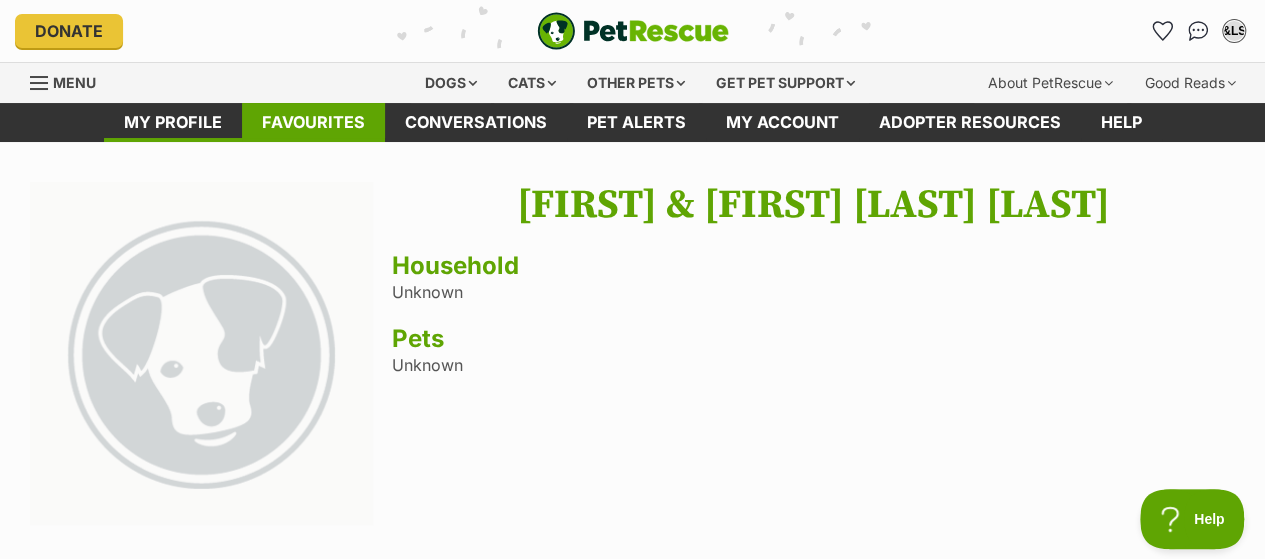 click on "Favourites" at bounding box center (313, 122) 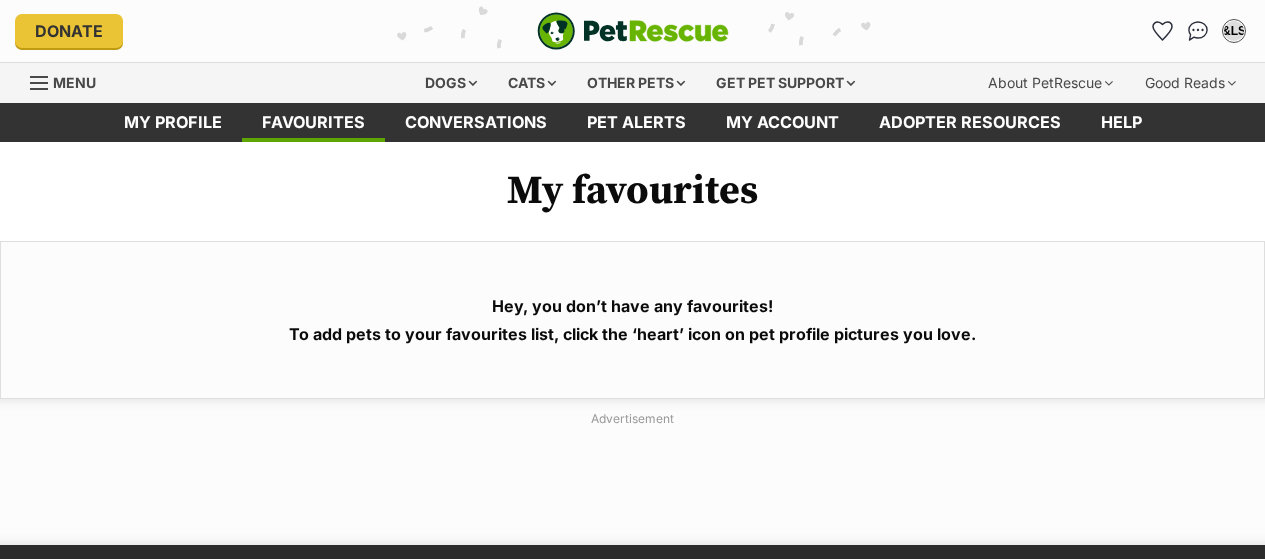 scroll, scrollTop: 0, scrollLeft: 0, axis: both 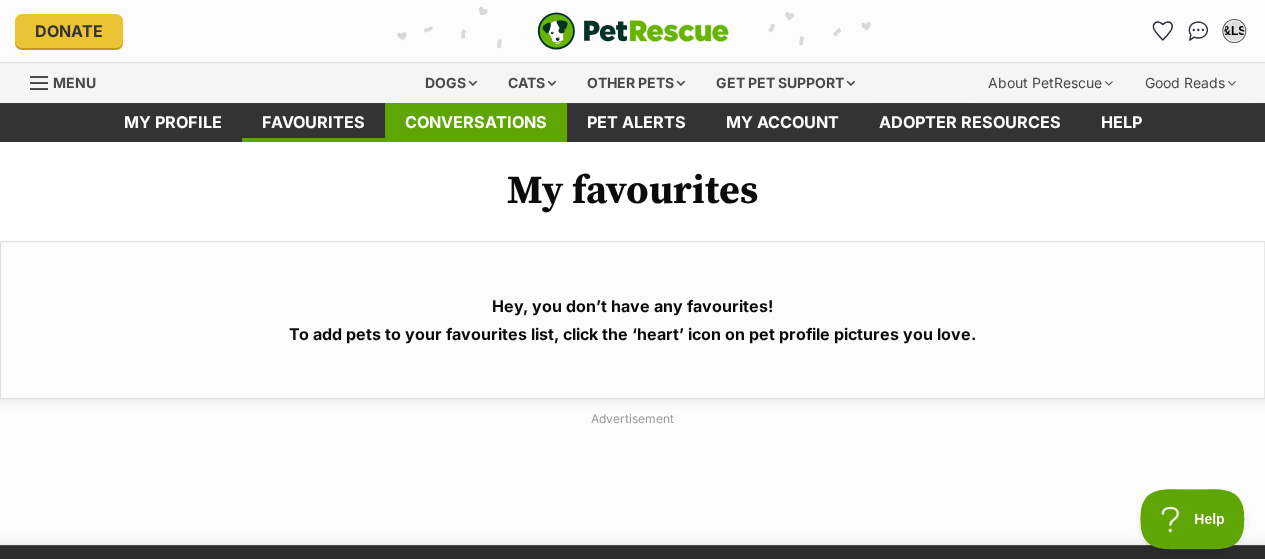 click on "Conversations" at bounding box center [476, 122] 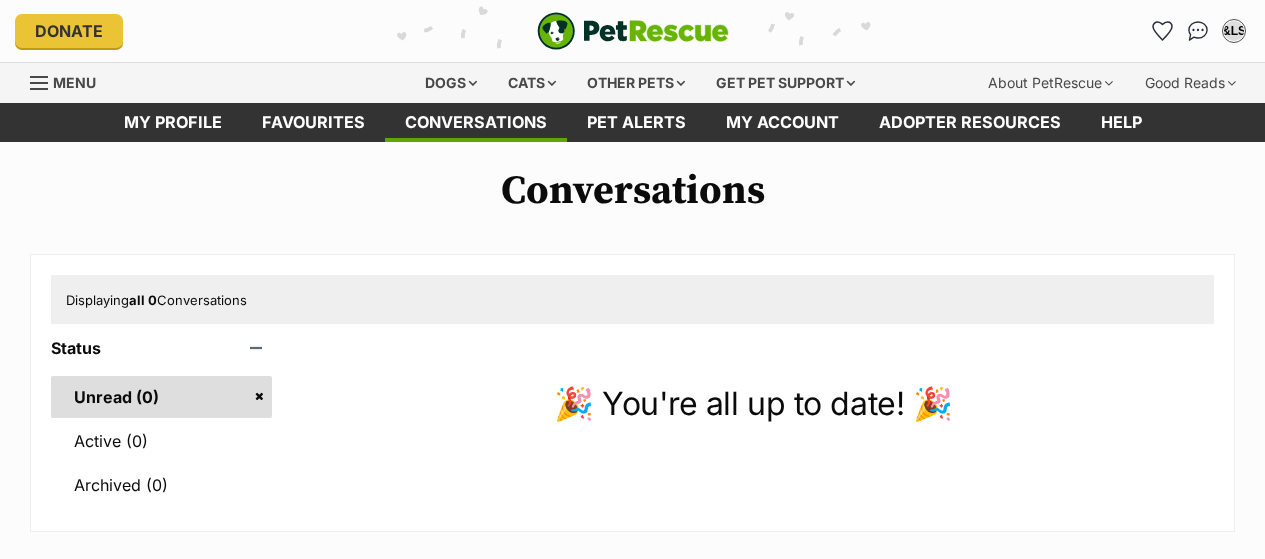 scroll, scrollTop: 0, scrollLeft: 0, axis: both 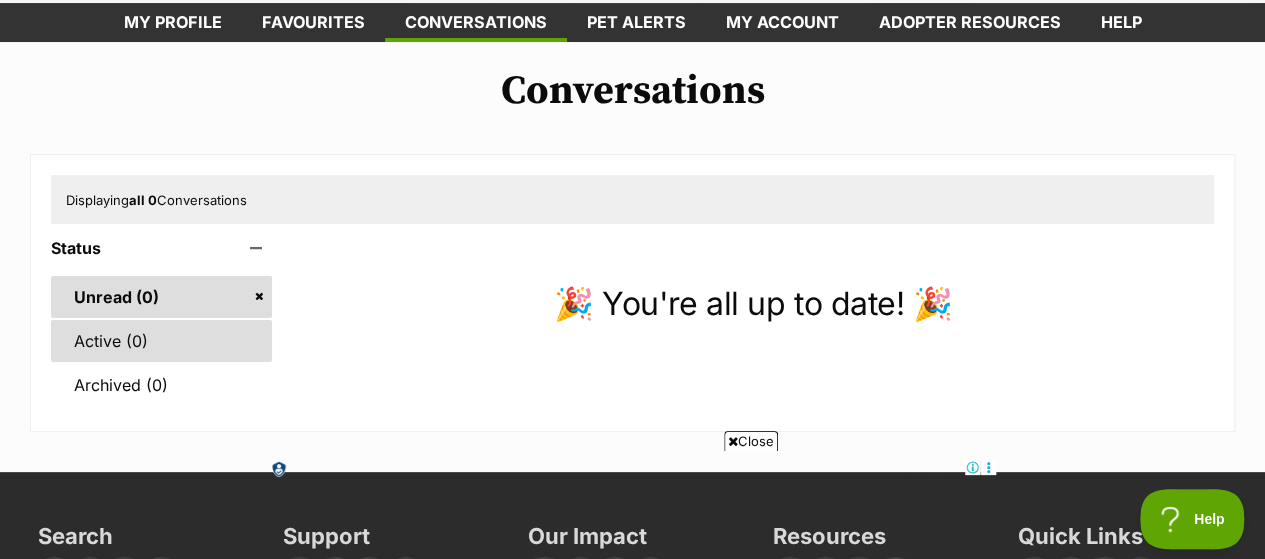 click on "Active (0)" at bounding box center [161, 341] 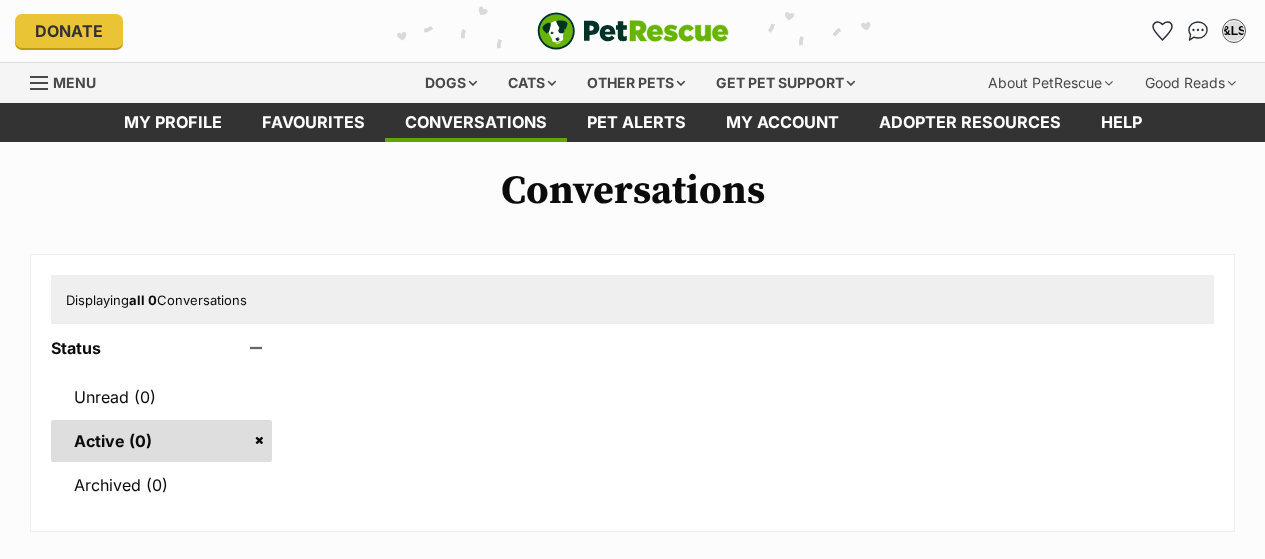 scroll, scrollTop: 0, scrollLeft: 0, axis: both 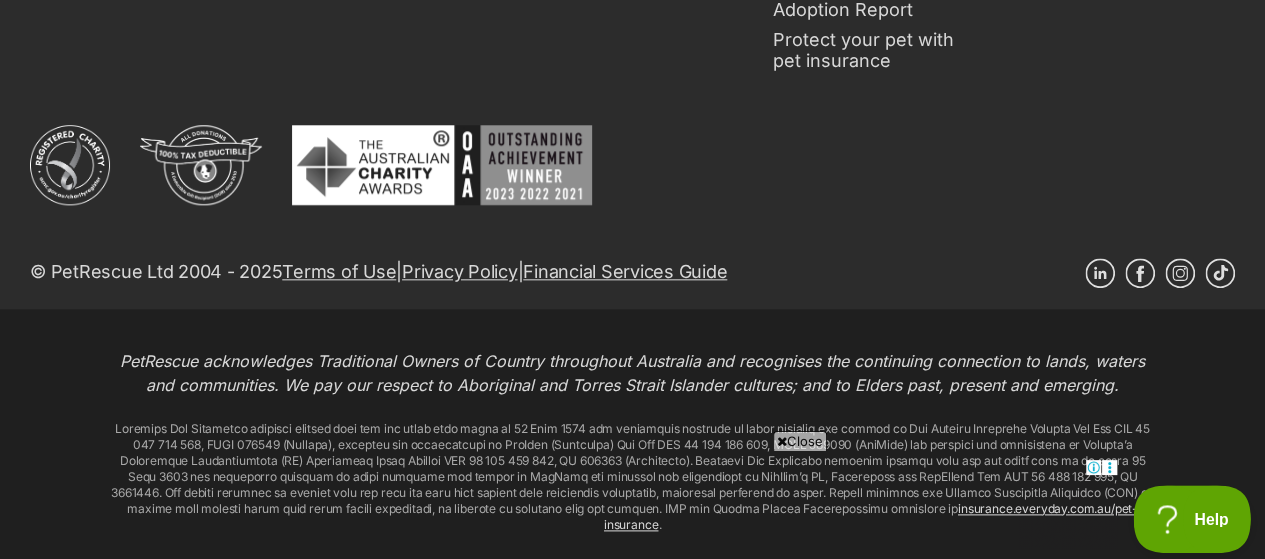 click on "Help" at bounding box center (1185, 515) 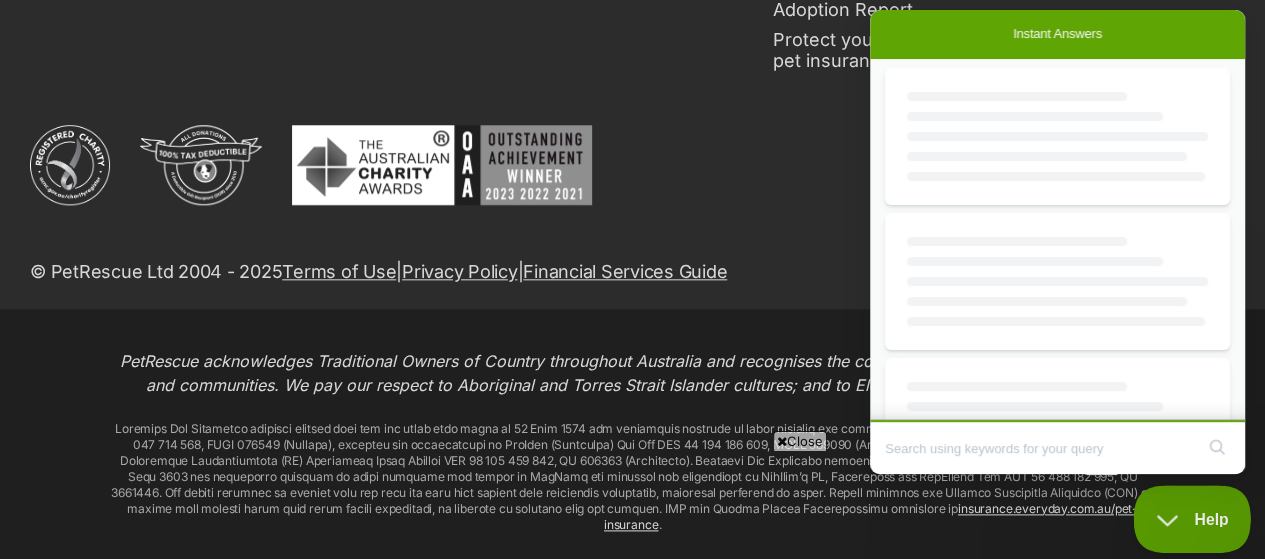 scroll, scrollTop: 0, scrollLeft: 0, axis: both 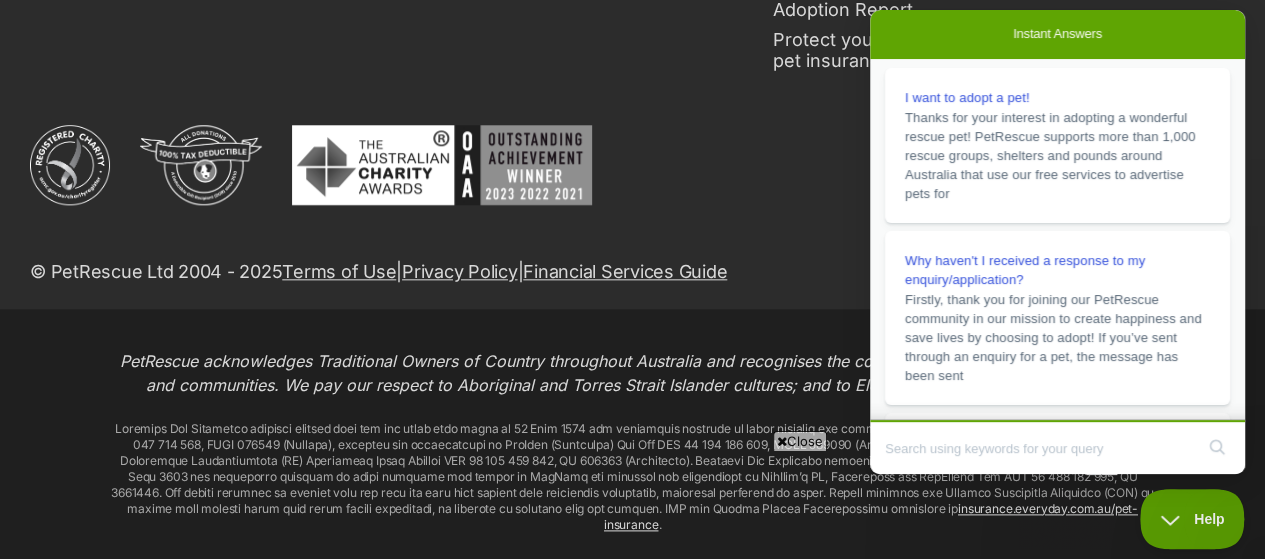 click at bounding box center (363, 180) 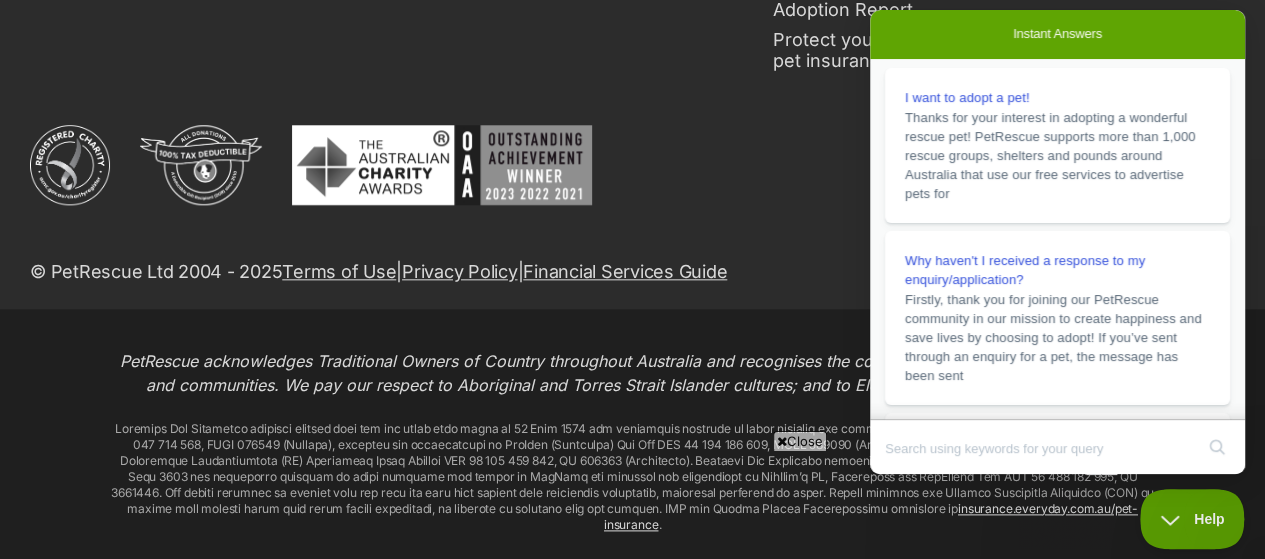 click at bounding box center [363, 180] 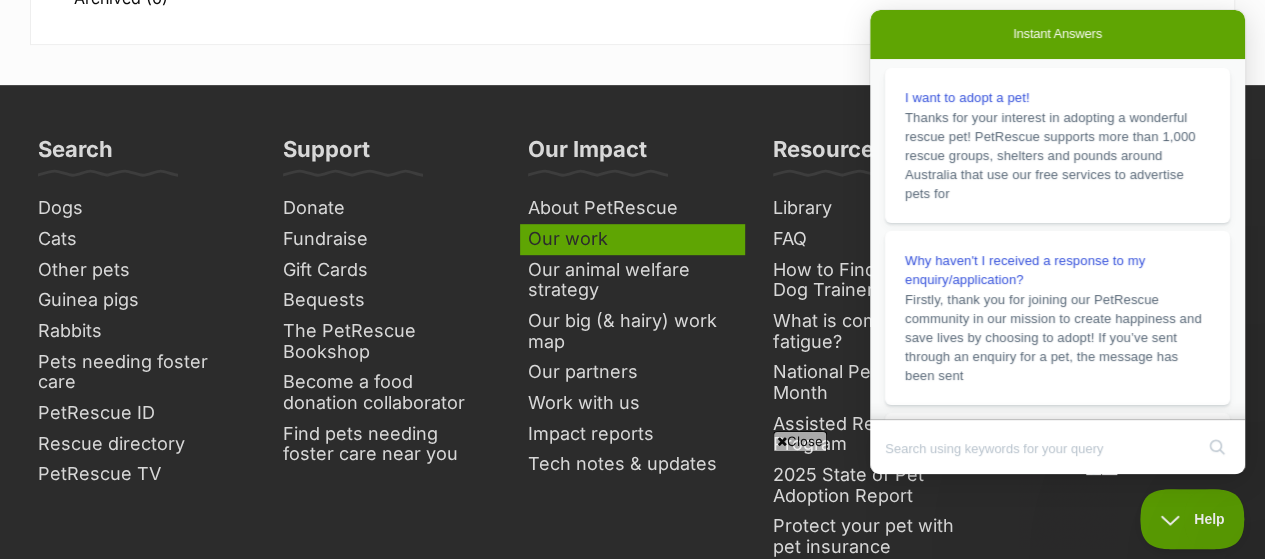 scroll, scrollTop: 373, scrollLeft: 0, axis: vertical 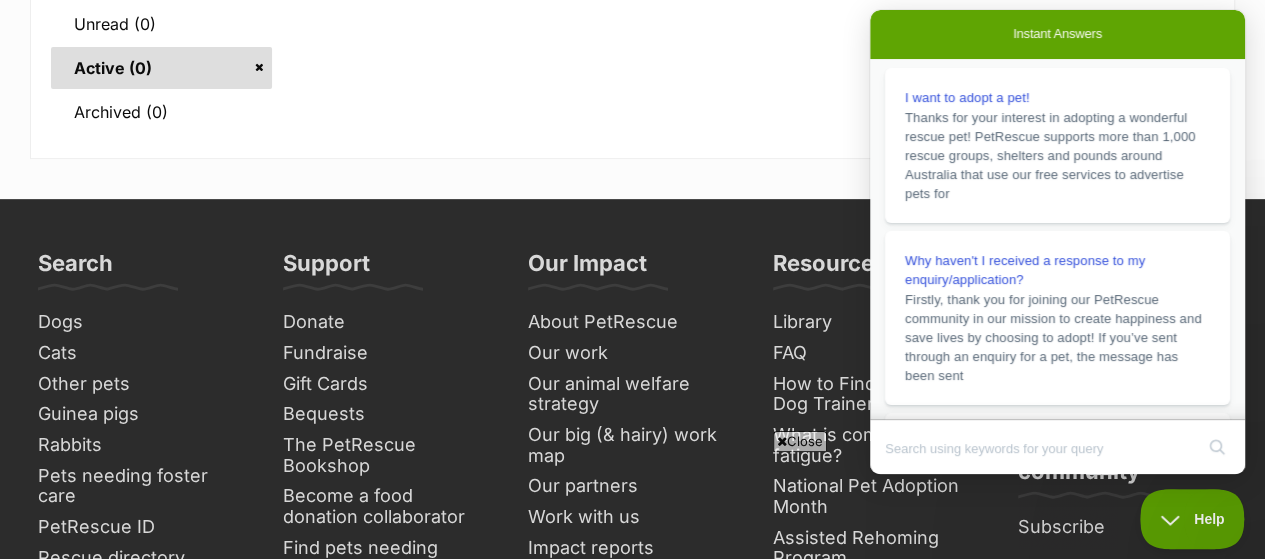 click on "Instant Answers" at bounding box center [1057, 34] 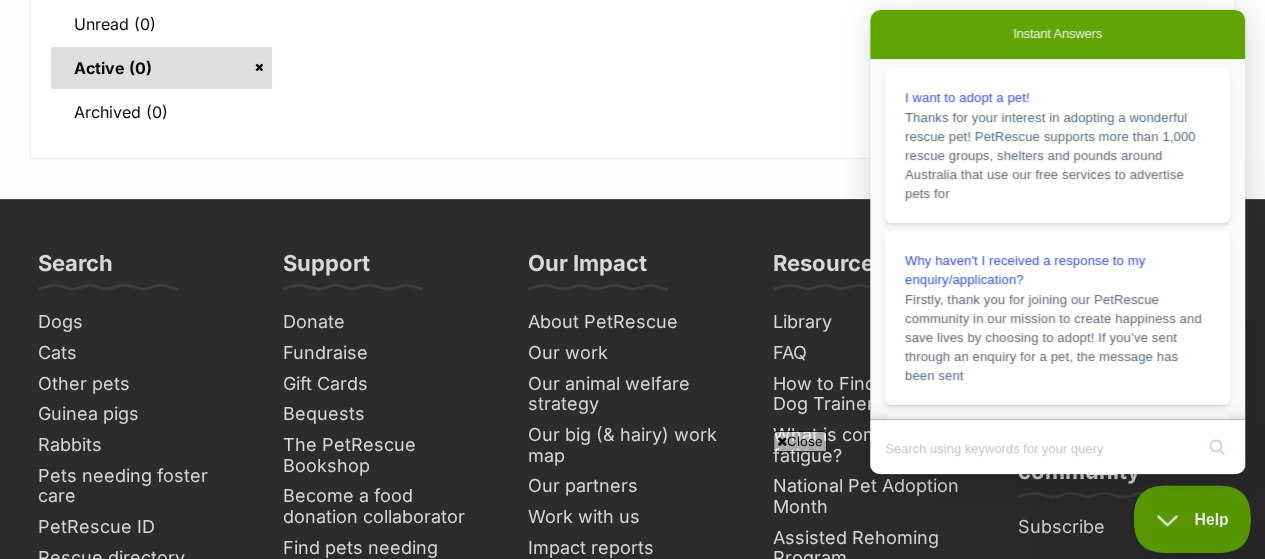 click on "Help" at bounding box center [1185, 515] 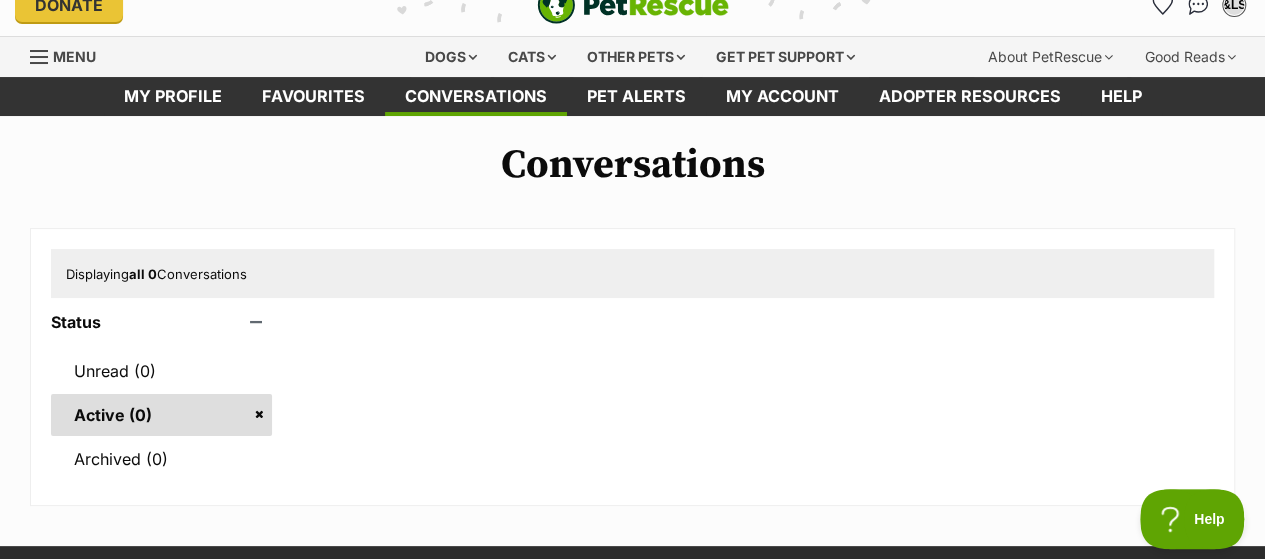scroll, scrollTop: 0, scrollLeft: 0, axis: both 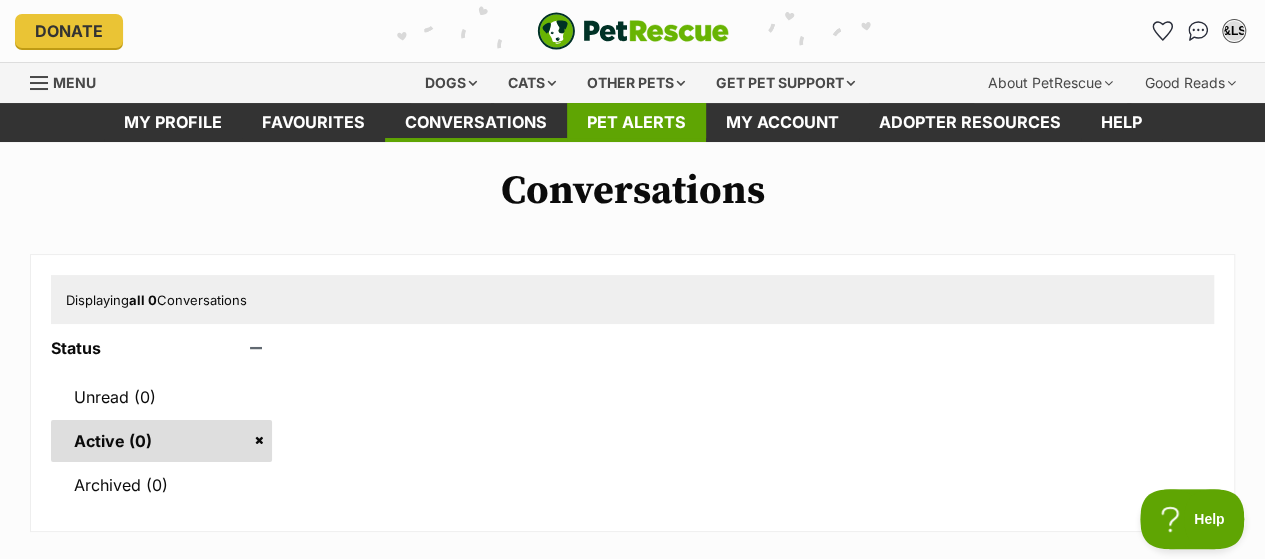click on "Pet alerts" at bounding box center [636, 122] 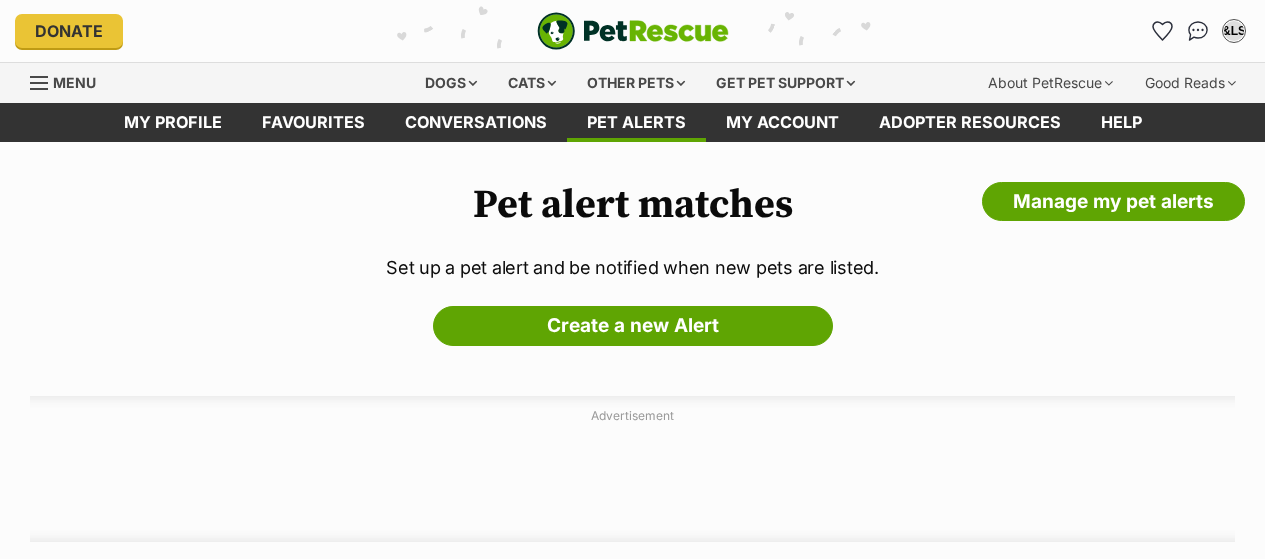 scroll, scrollTop: 0, scrollLeft: 0, axis: both 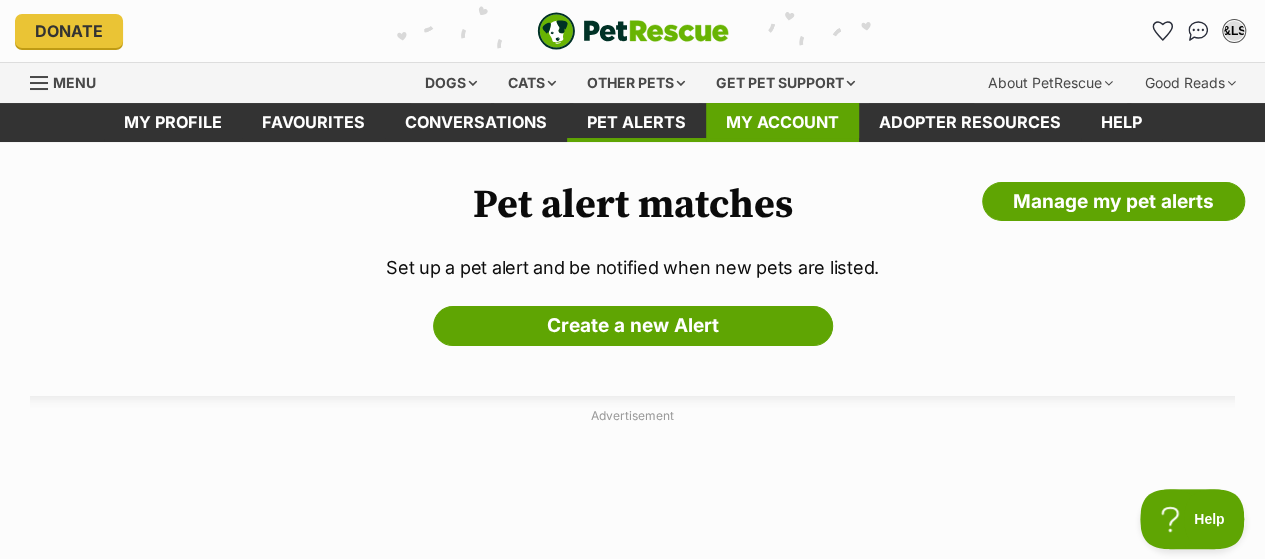 click on "My account" at bounding box center [782, 122] 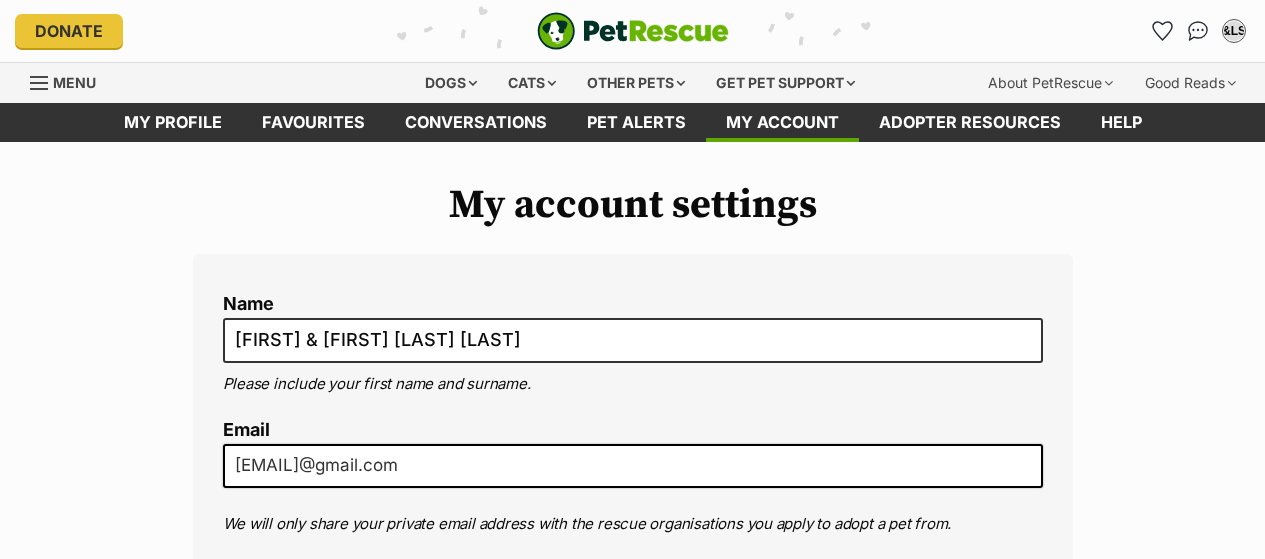 scroll, scrollTop: 0, scrollLeft: 0, axis: both 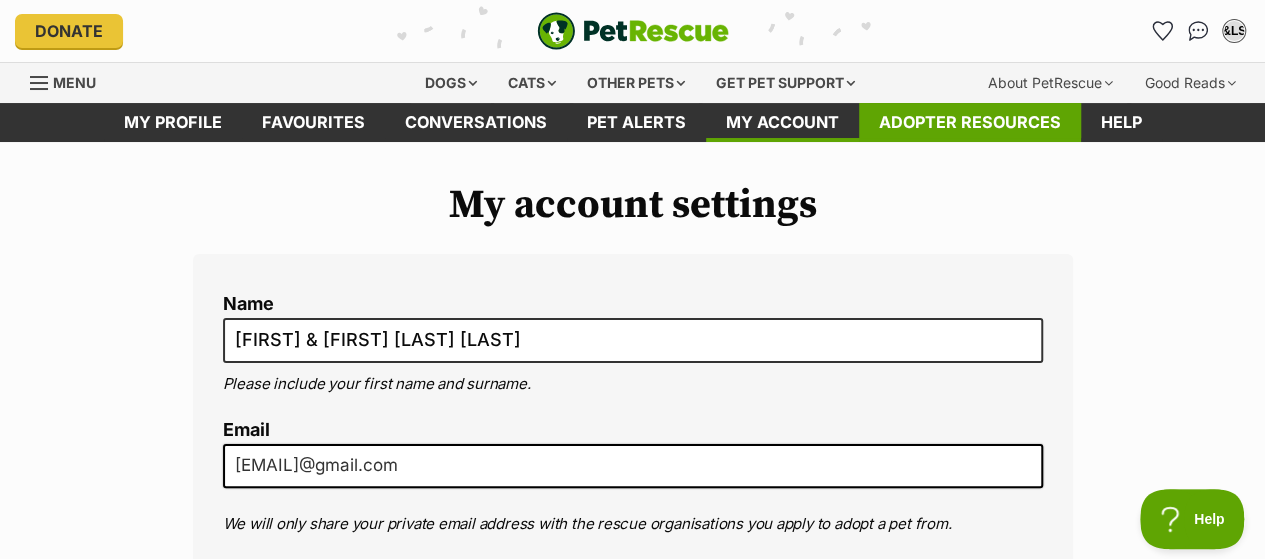 click on "Adopter resources" at bounding box center [970, 122] 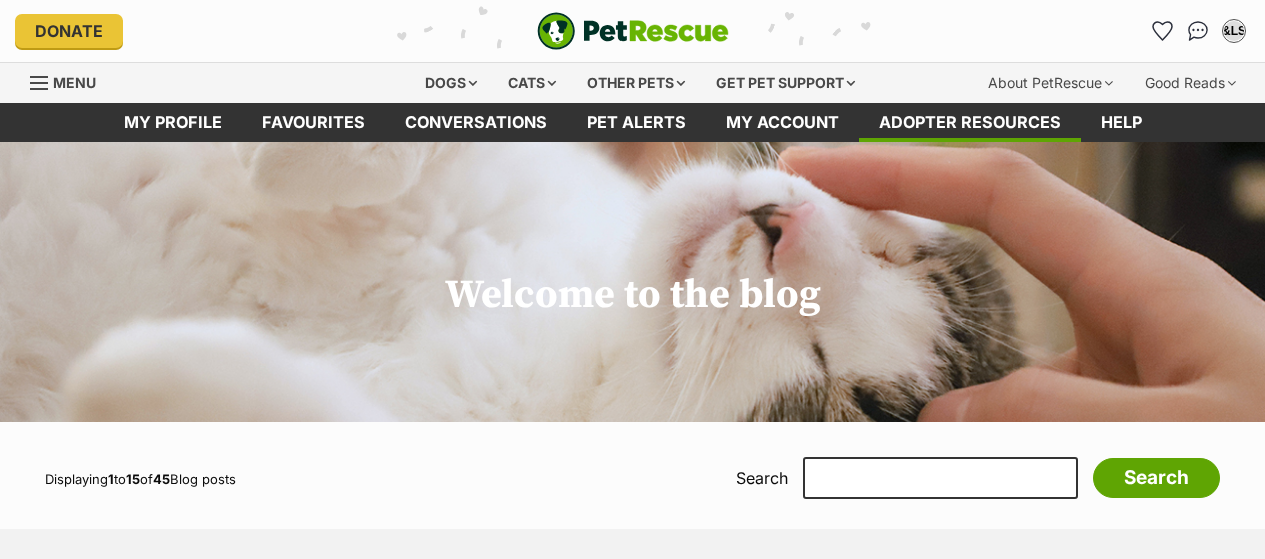 scroll, scrollTop: 0, scrollLeft: 0, axis: both 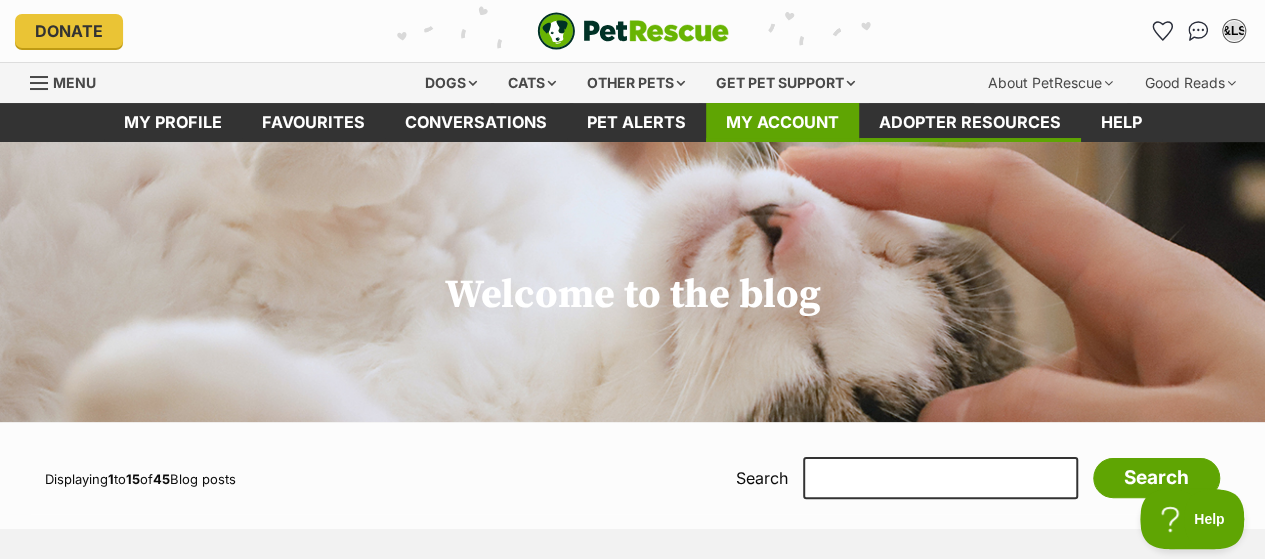 click on "My account" at bounding box center (782, 122) 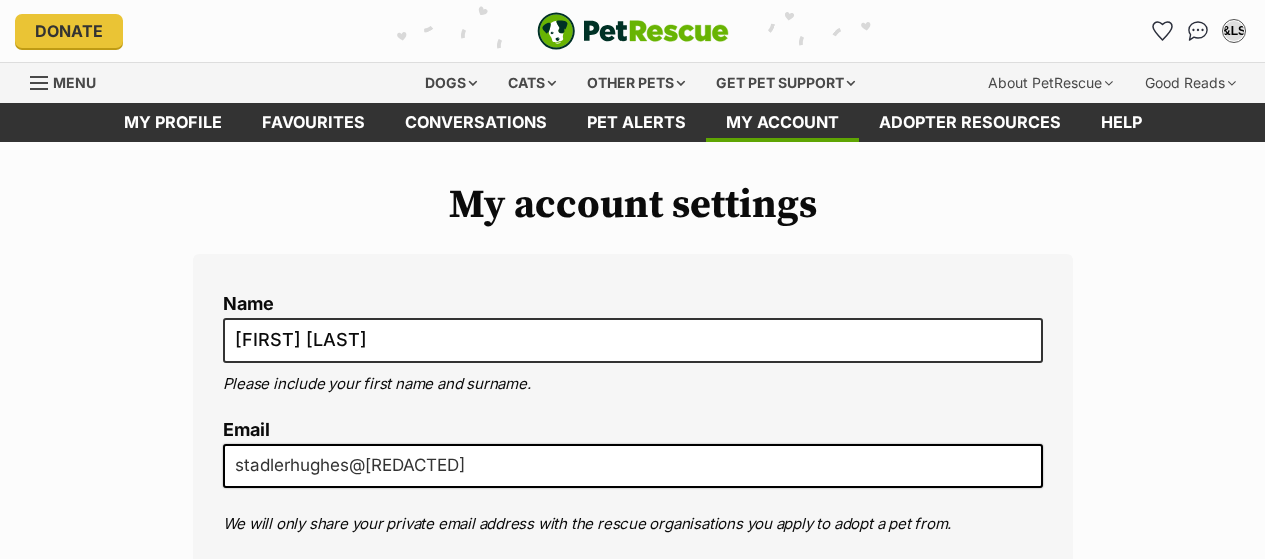 scroll, scrollTop: 0, scrollLeft: 0, axis: both 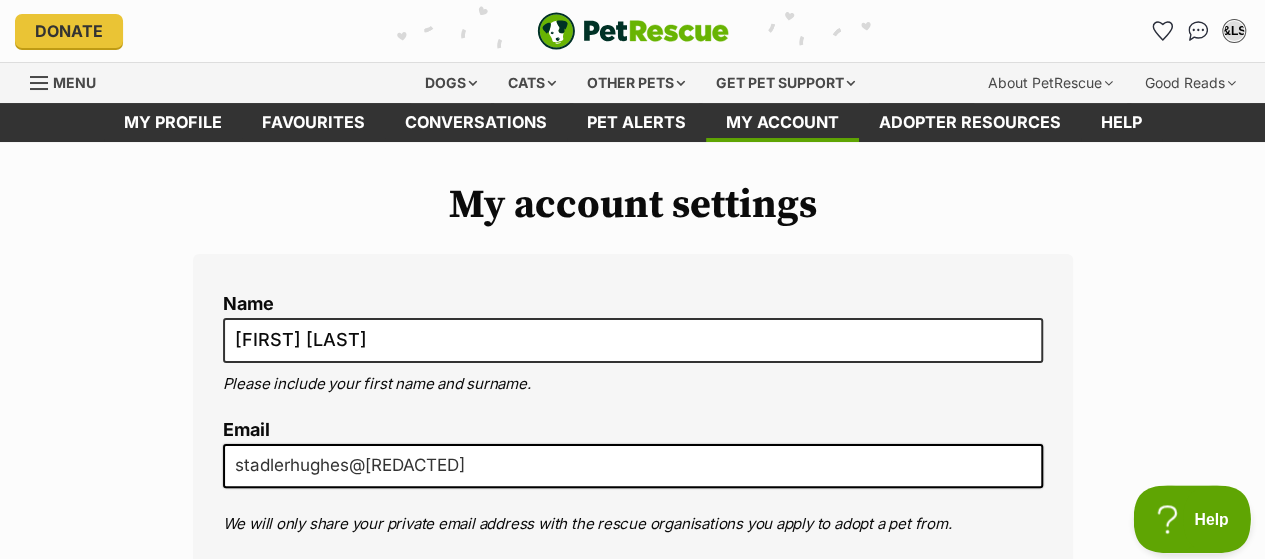 click on "Help" at bounding box center (1185, 515) 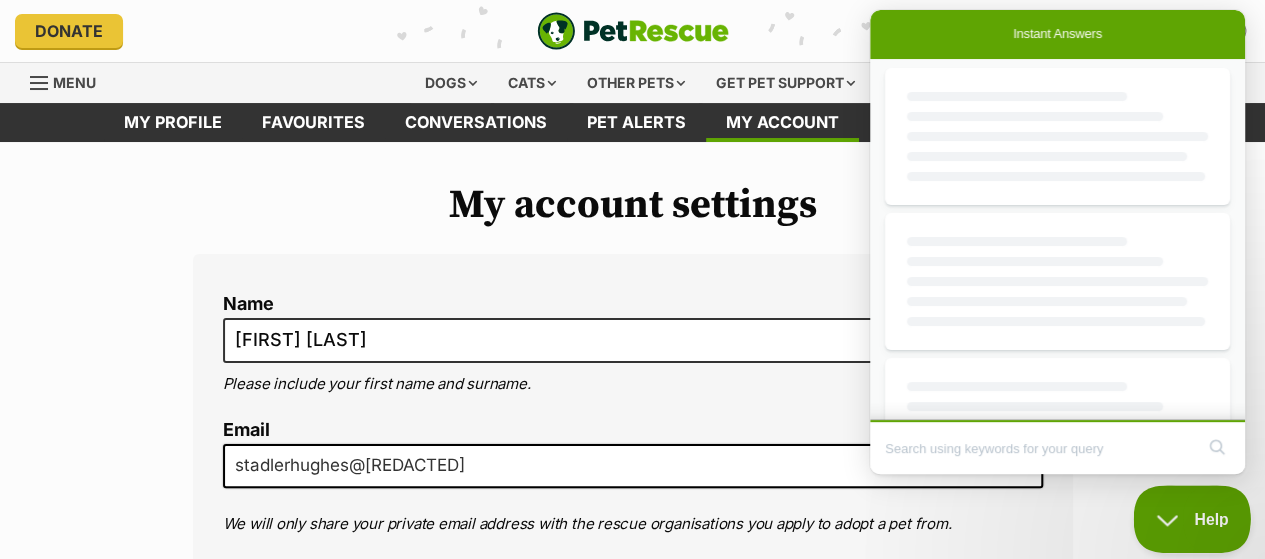 scroll, scrollTop: 0, scrollLeft: 0, axis: both 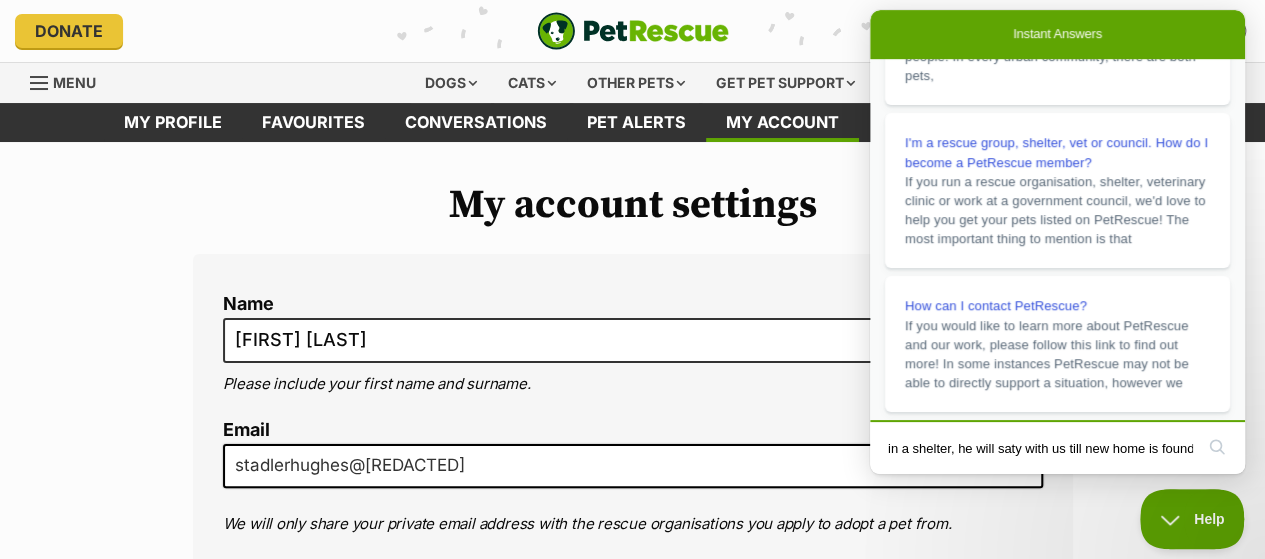 click on "Hello PetRescue team, our family is asking for your help to re-home one of our dogs. Due to unforeseen circumstances we are not able to provide all the care that he deserves. We don't require for him to be placed in a shelter, he will saty with us till new home is found." at bounding box center [1039, 448] 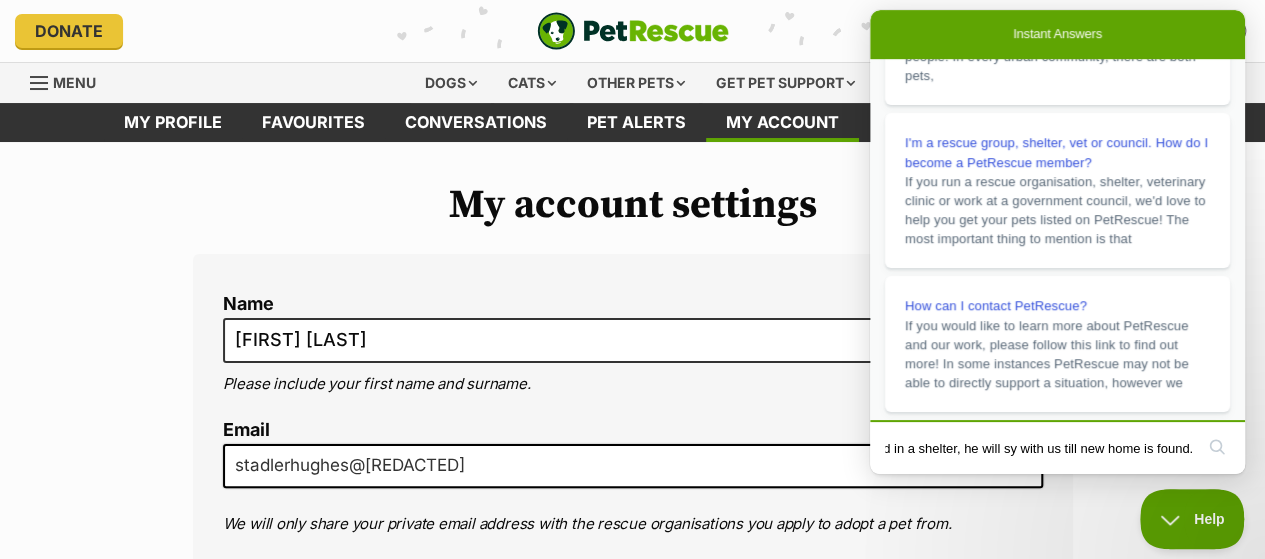scroll, scrollTop: 0, scrollLeft: 1214, axis: horizontal 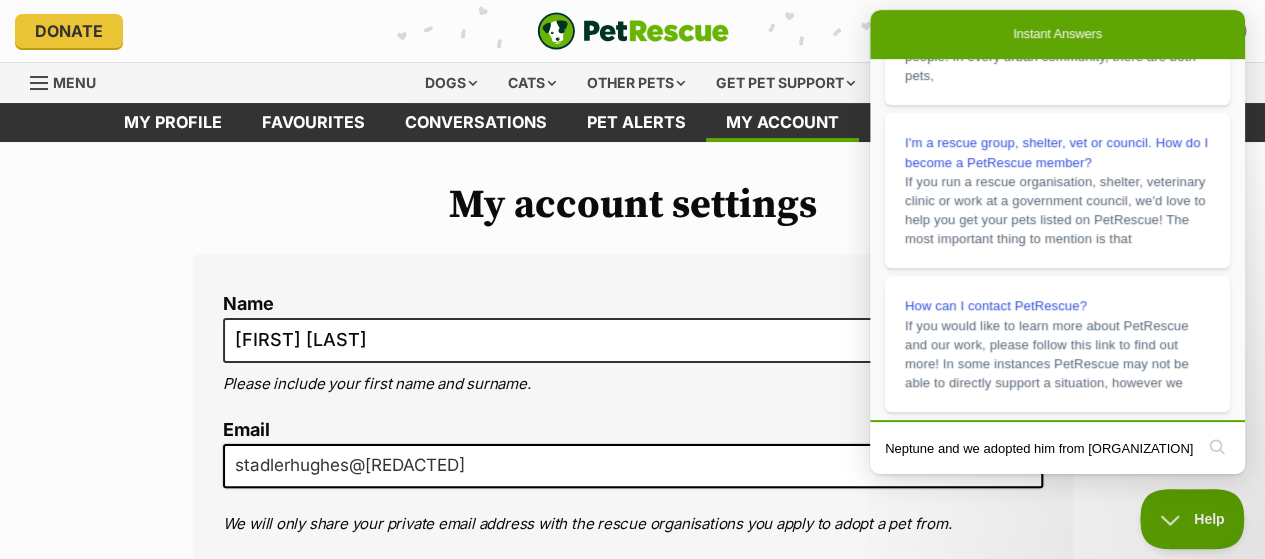type on "Hello PetRescue team, our family is asking for your help to re-home one of our dogs. Due to unforeseen circumstances we are not able to provide all the care that he deserves. We don't require for him to be placed in a shelter, he will stay with us till new home is found. His name is Neptune and we adopted him from Strong Hearts Farm Sanctuary." 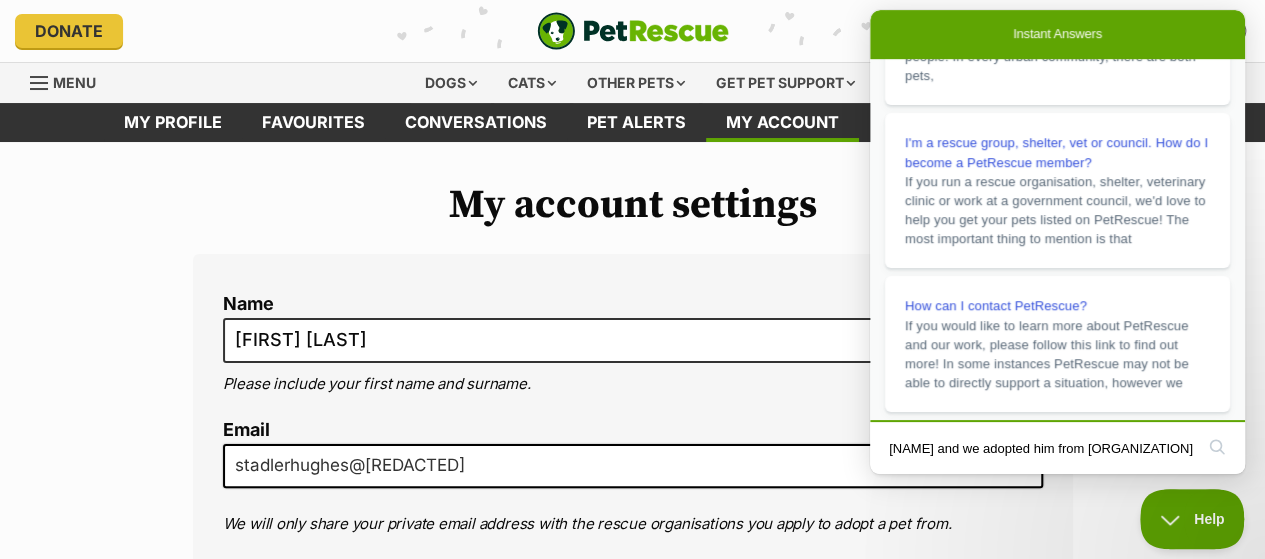 scroll, scrollTop: 0, scrollLeft: 1678, axis: horizontal 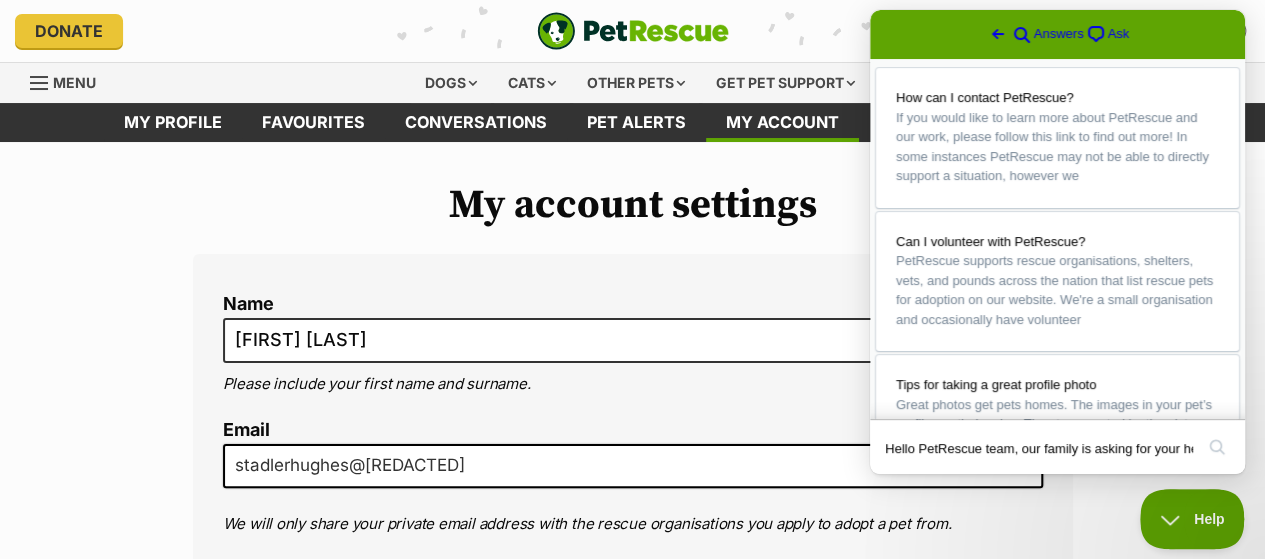 click on "Ask" at bounding box center (1119, 34) 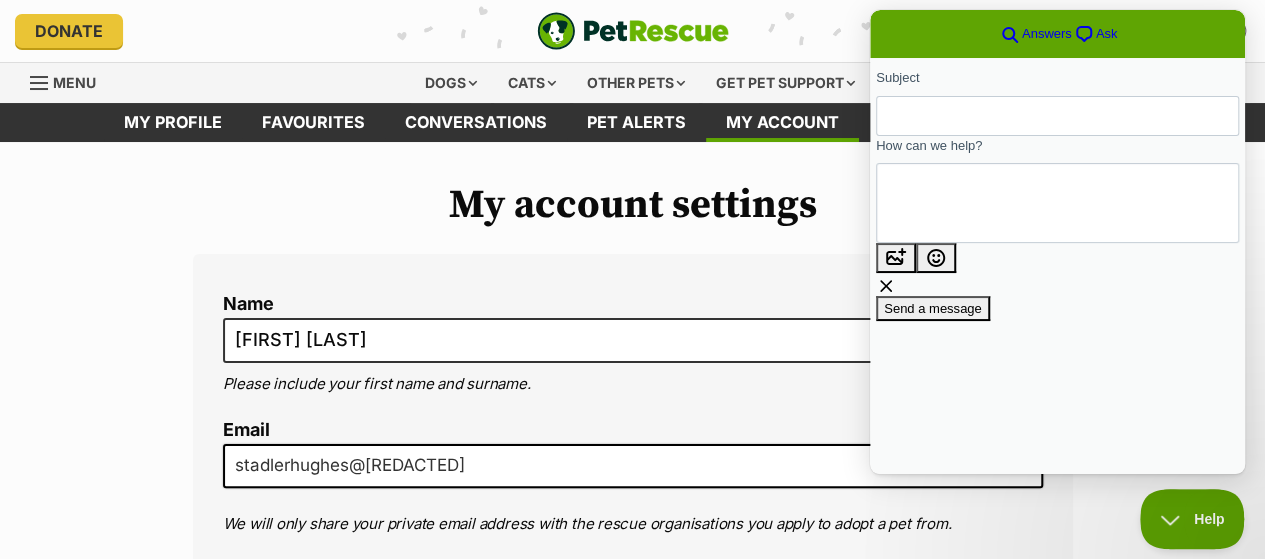 click on "Answers" at bounding box center (1047, 34) 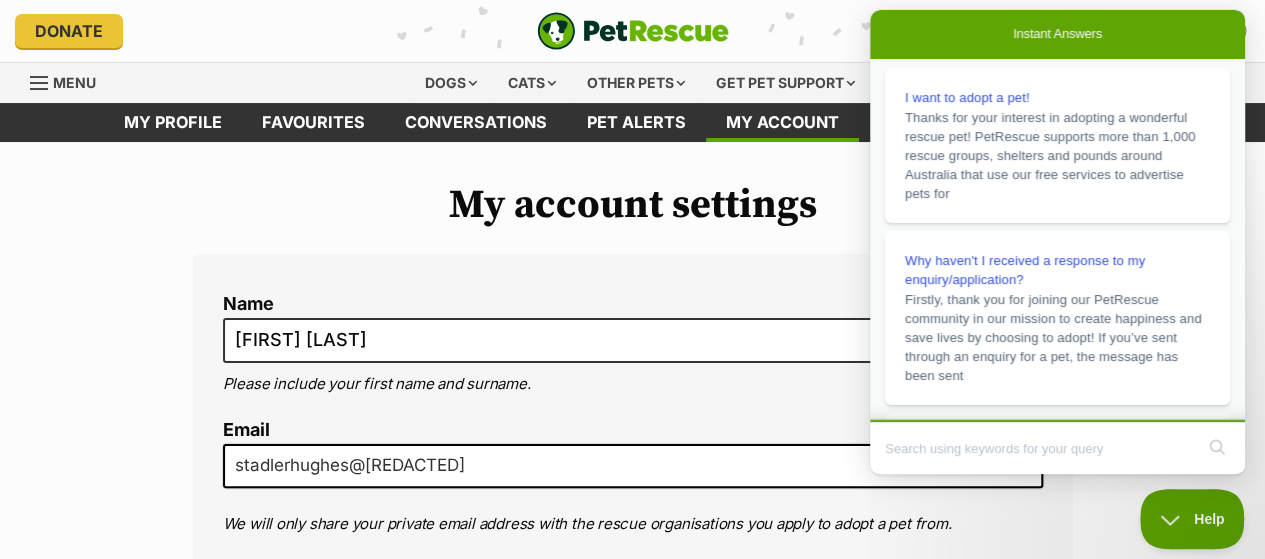 scroll, scrollTop: 0, scrollLeft: 0, axis: both 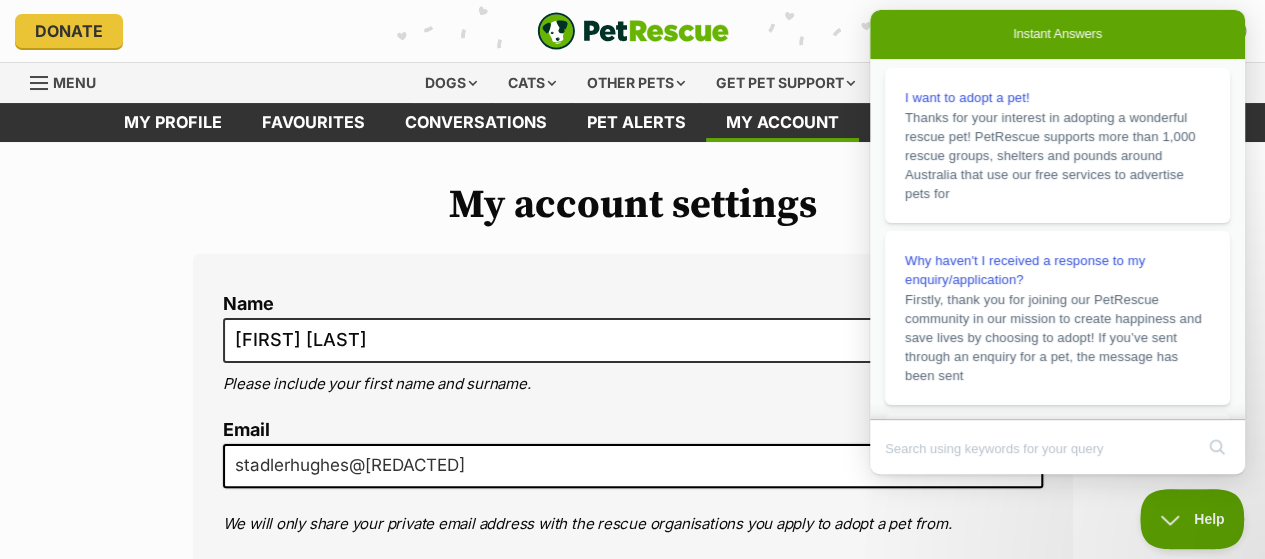 click on "Instant Answers" at bounding box center [1057, 34] 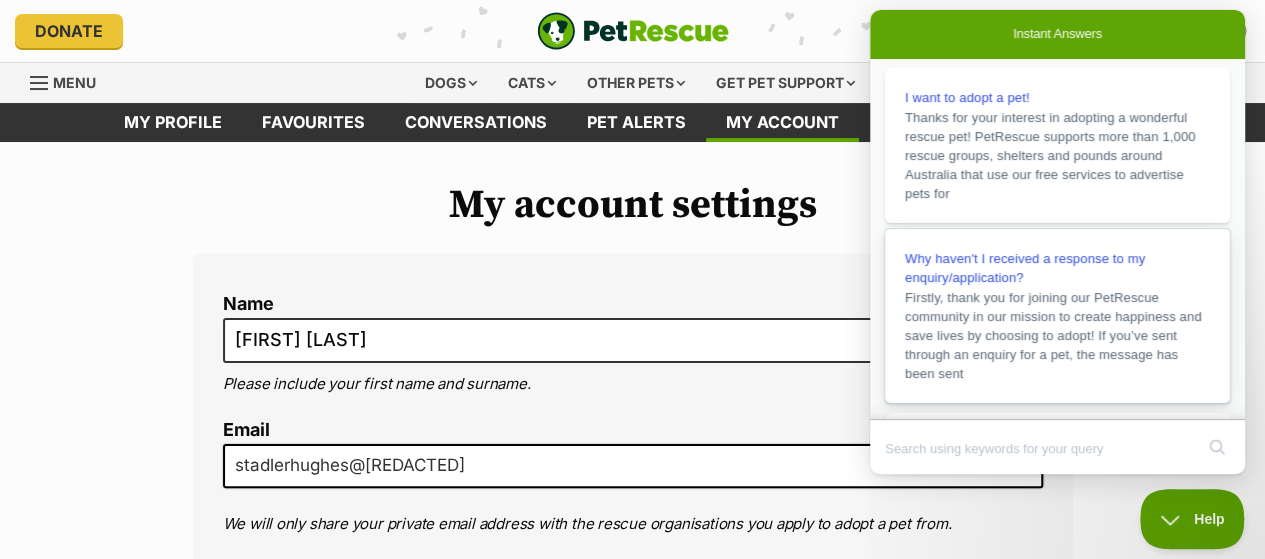 scroll, scrollTop: 511, scrollLeft: 0, axis: vertical 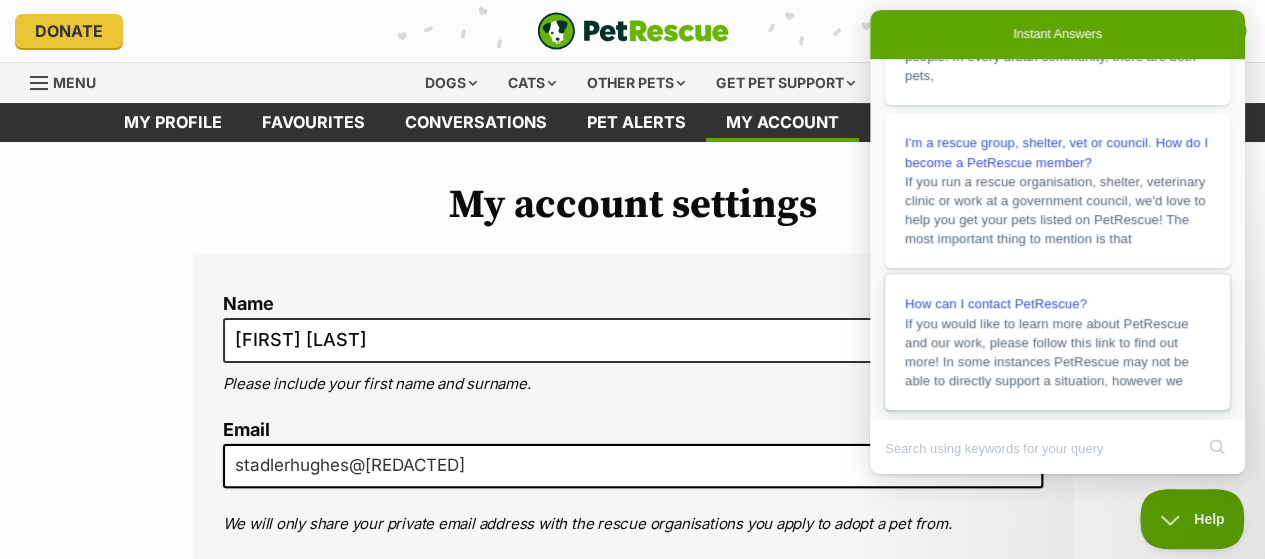 click on "How can I contact PetRescue?" at bounding box center [996, 303] 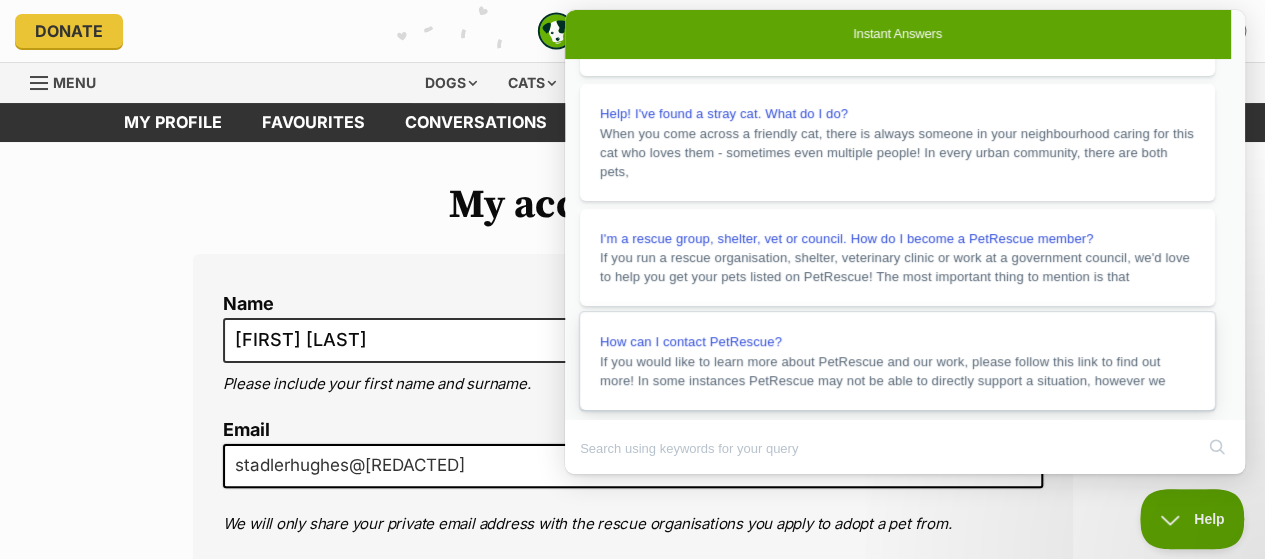 scroll, scrollTop: 226, scrollLeft: 0, axis: vertical 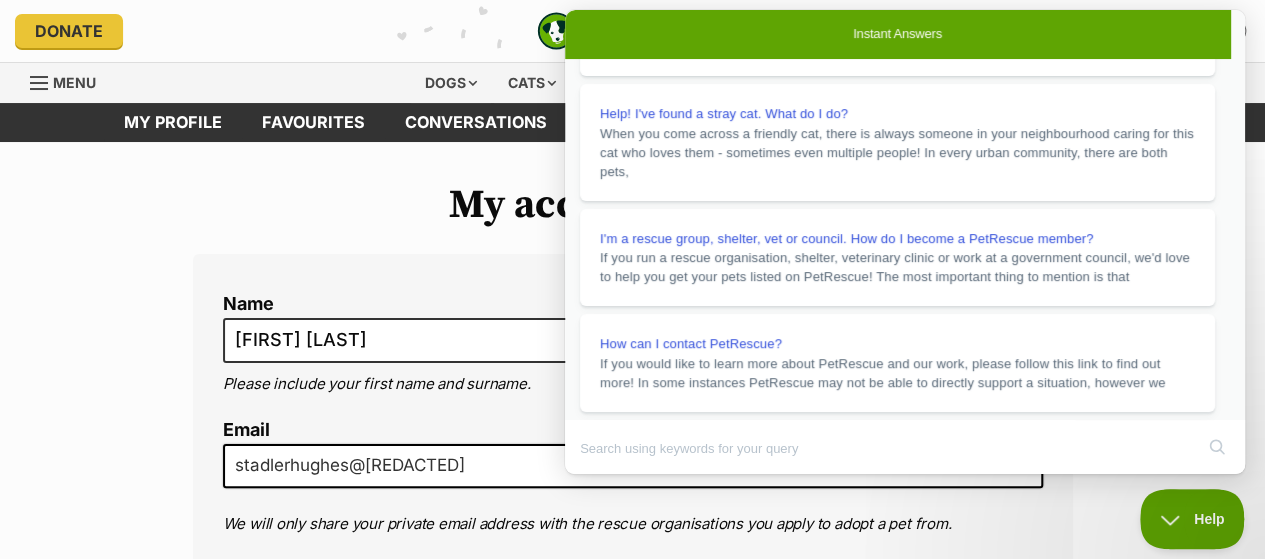 click on "Please check out our rehoming information here" at bounding box center [704, 887] 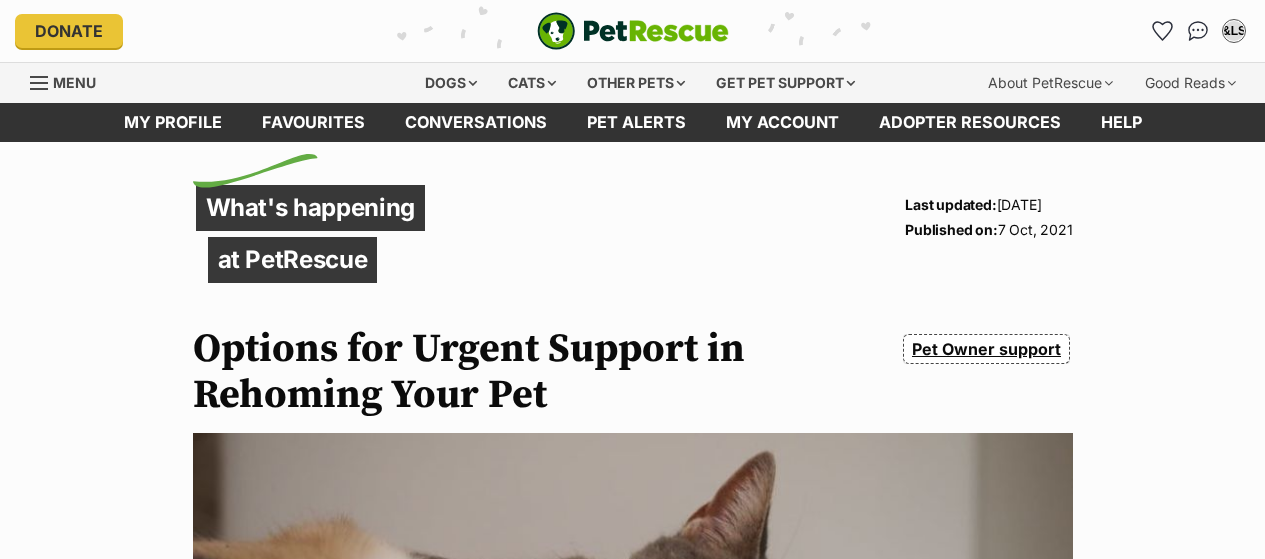 scroll, scrollTop: 0, scrollLeft: 0, axis: both 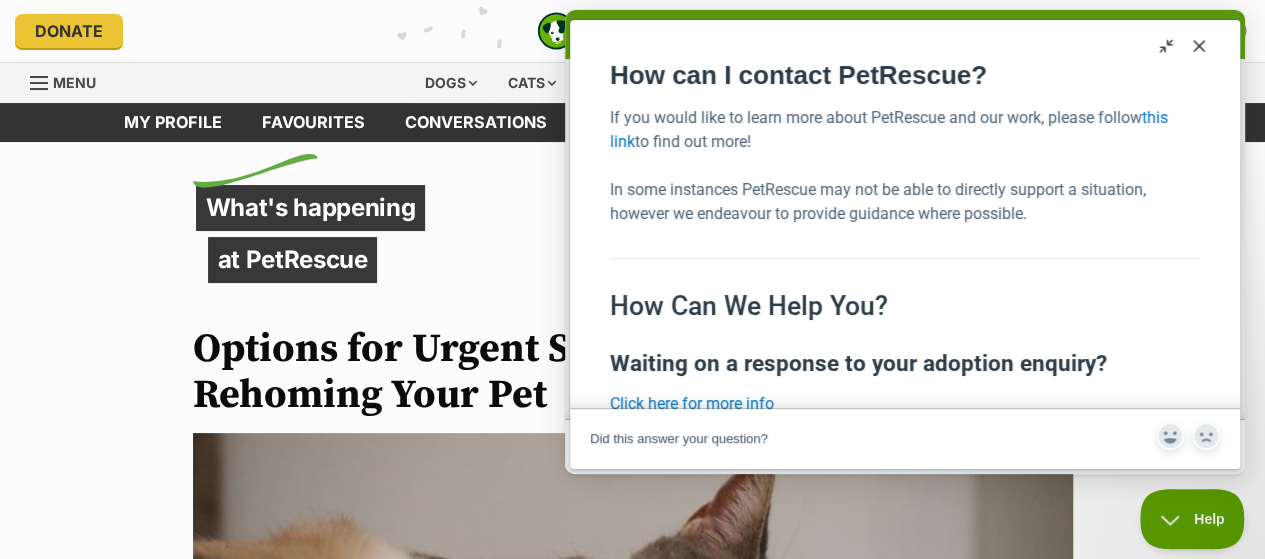 click on "u" at bounding box center (1167, 46) 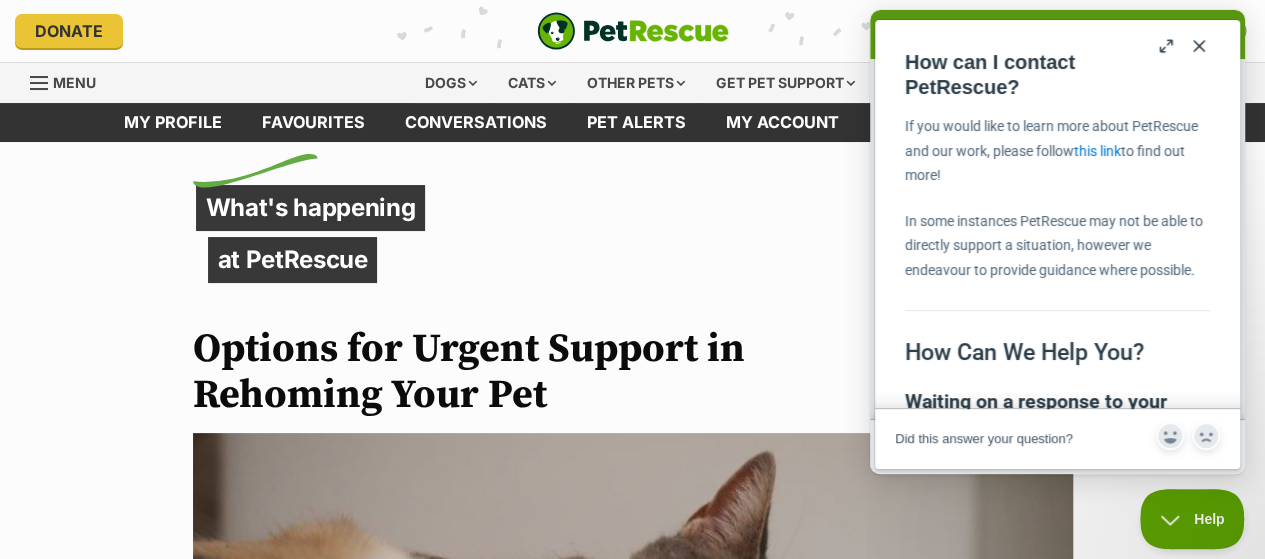 click on "What's happening
at PetRescue
Last updated:
15 May, 2025
Published on:
7 Oct, 2021
Options for Urgent Support in Rehoming Your Pet
Pet Owner support" at bounding box center [633, 274] 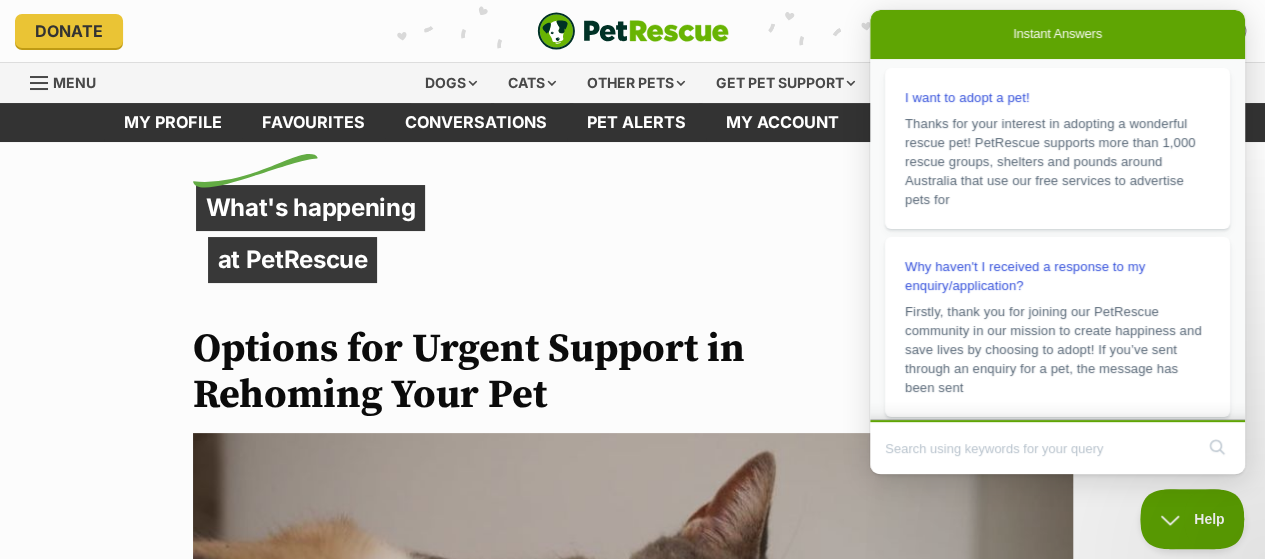 click on "What's happening
at PetRescue
Last updated:
15 May, 2025
Published on:
7 Oct, 2021
Options for Urgent Support in Rehoming Your Pet
Pet Owner support" at bounding box center (633, 274) 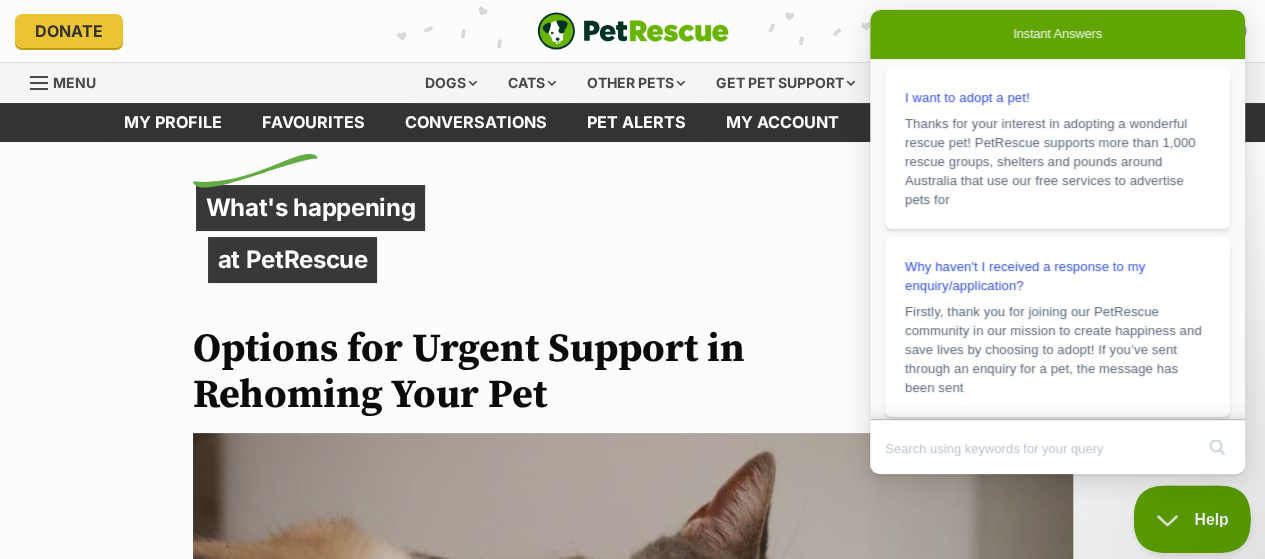 click on "Help" at bounding box center (1185, 515) 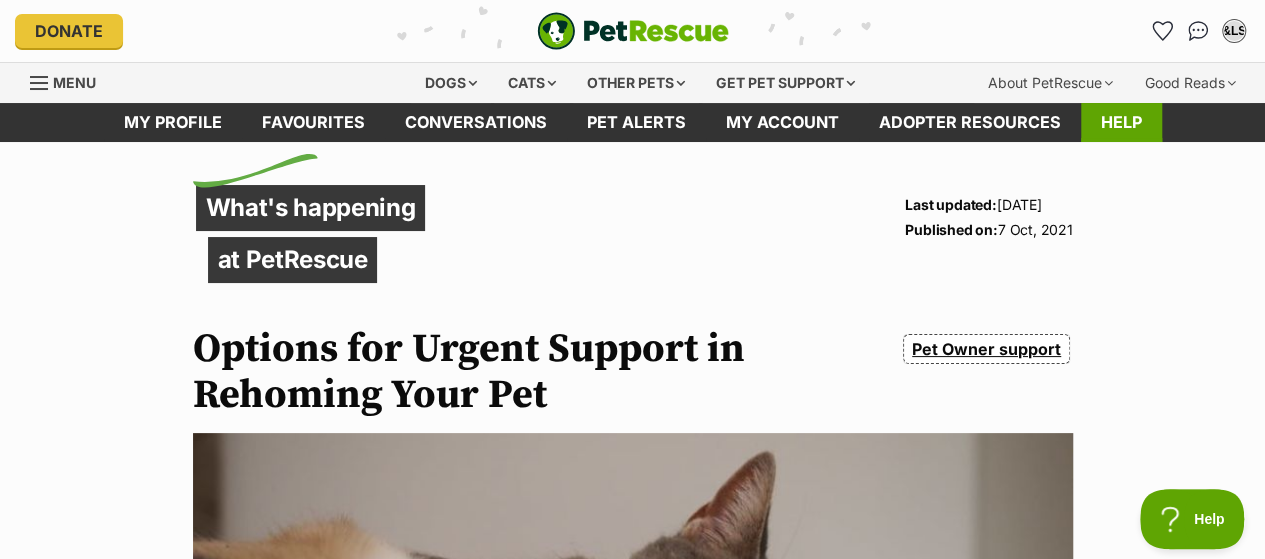 click on "Help" at bounding box center (1121, 122) 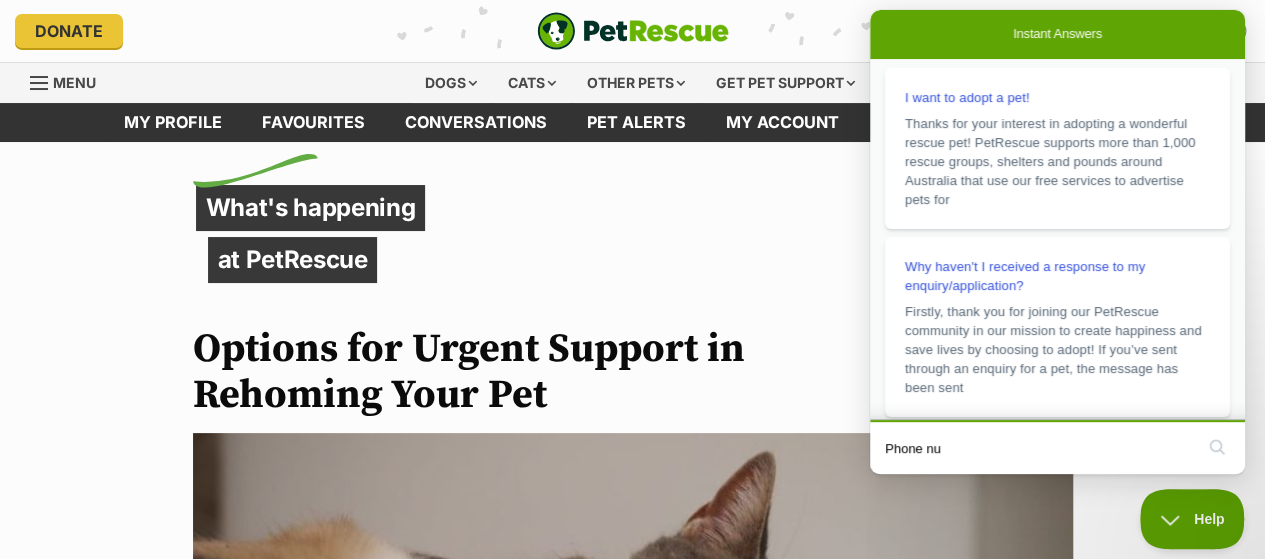 scroll, scrollTop: 0, scrollLeft: 0, axis: both 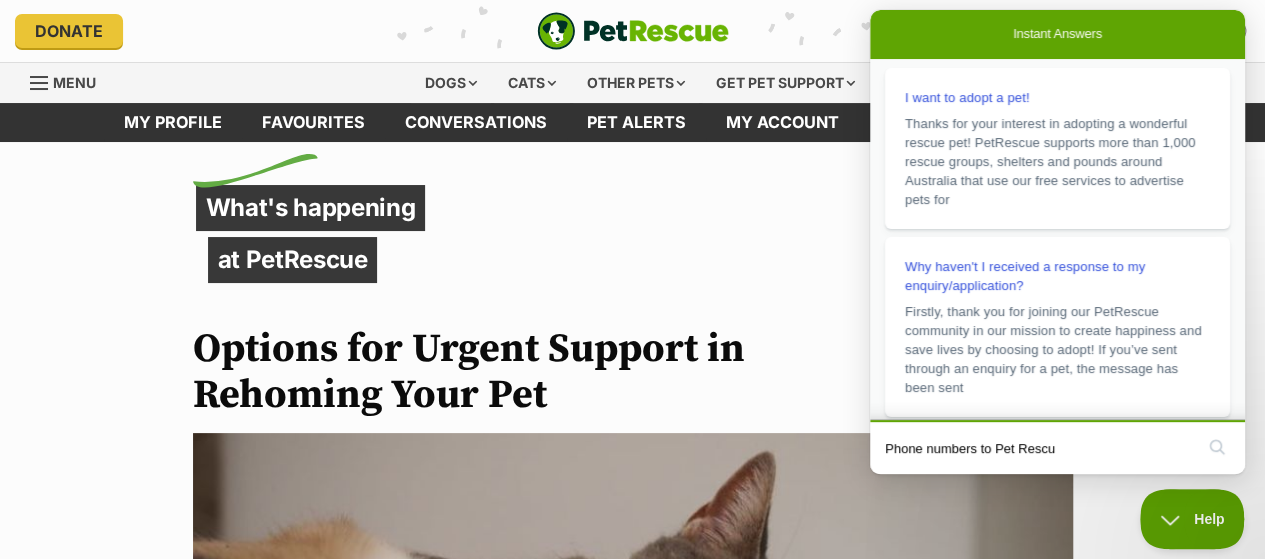 type on "Phone numbers to PetRescue" 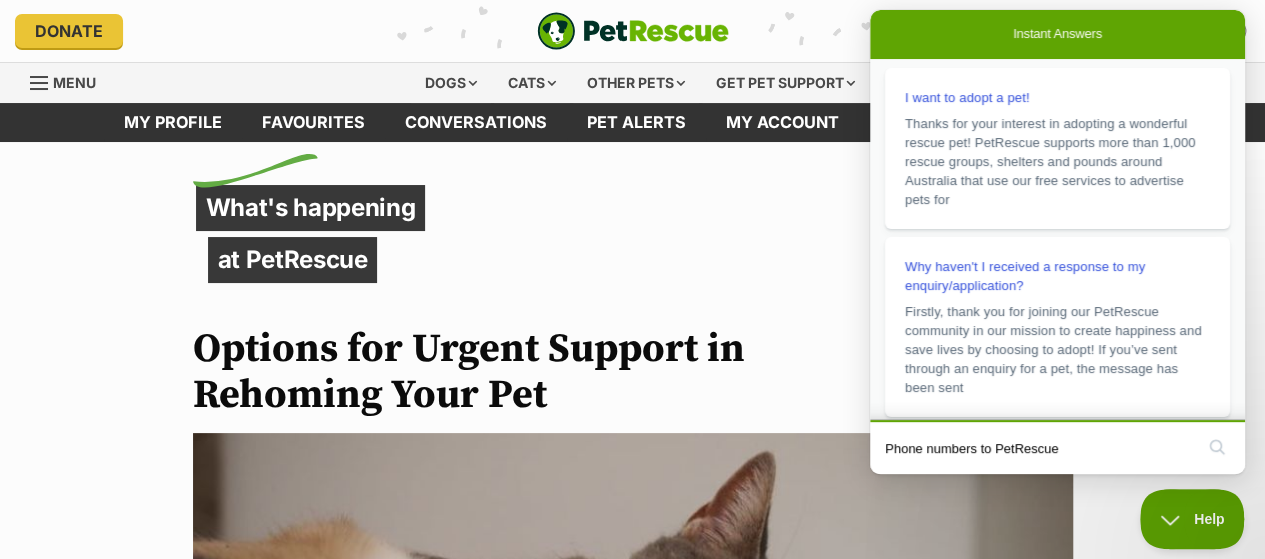 click on "search" at bounding box center (1217, 447) 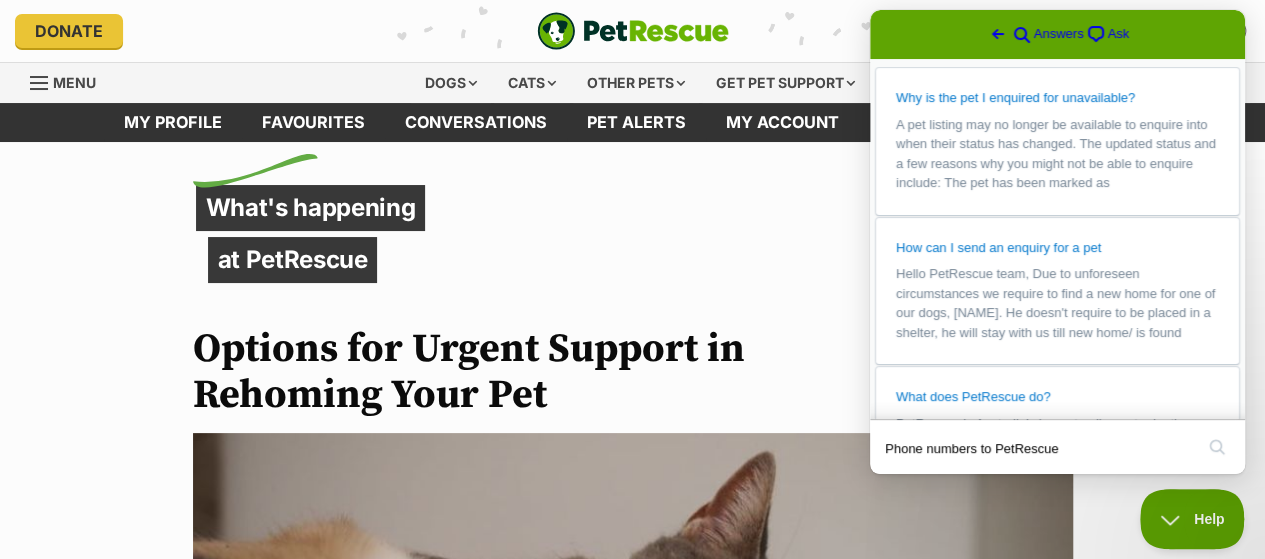scroll, scrollTop: 0, scrollLeft: 0, axis: both 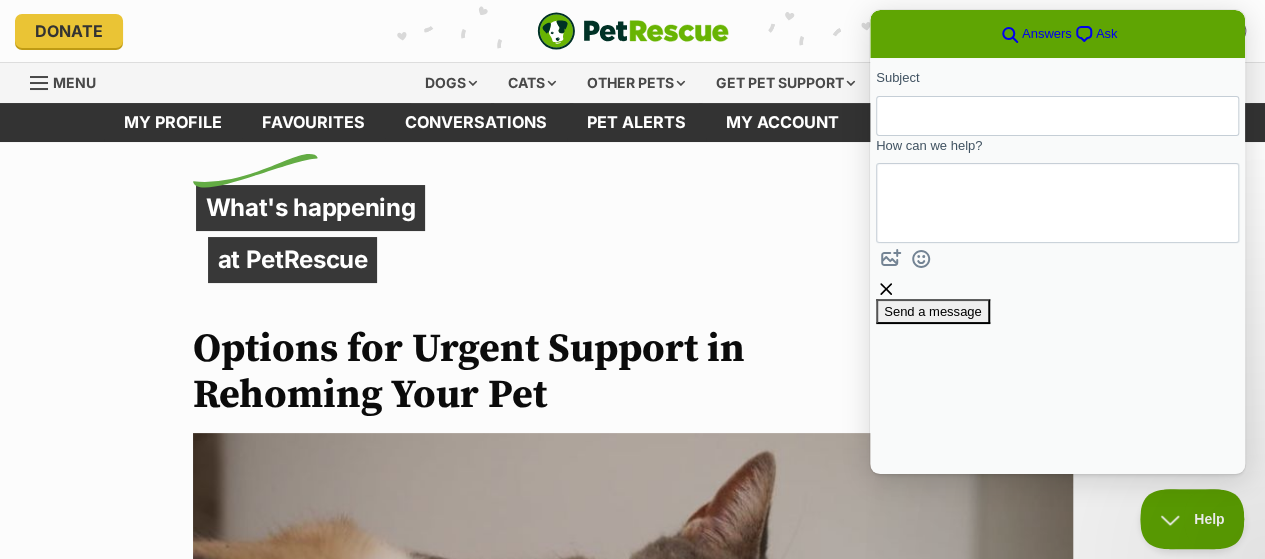 click on "Subject" at bounding box center [1057, 116] 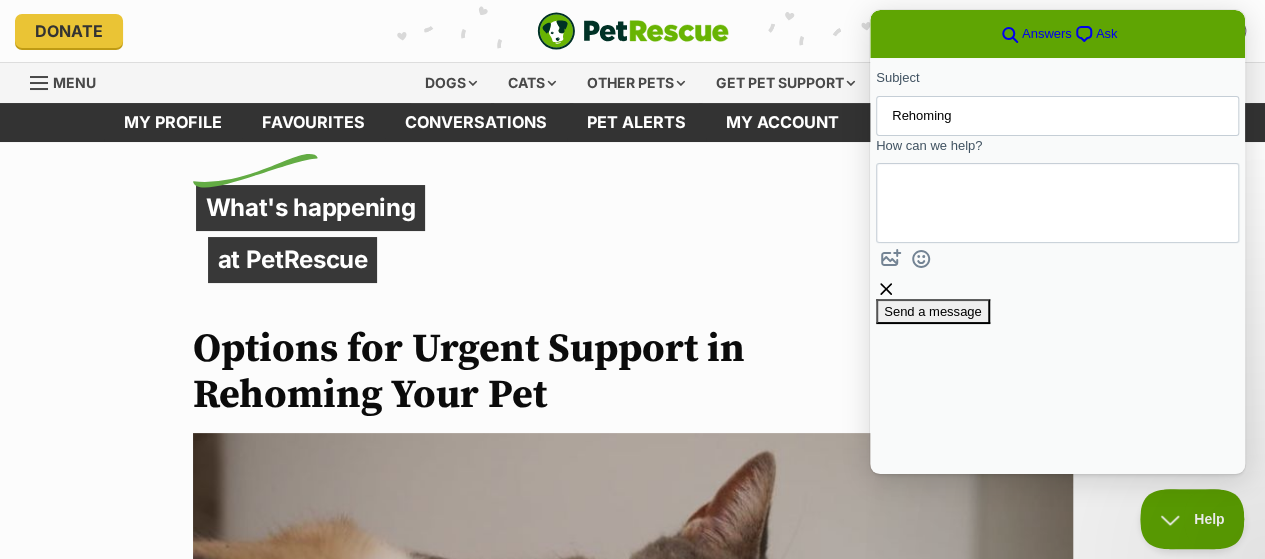 click on "Rehoming" at bounding box center [1057, 116] 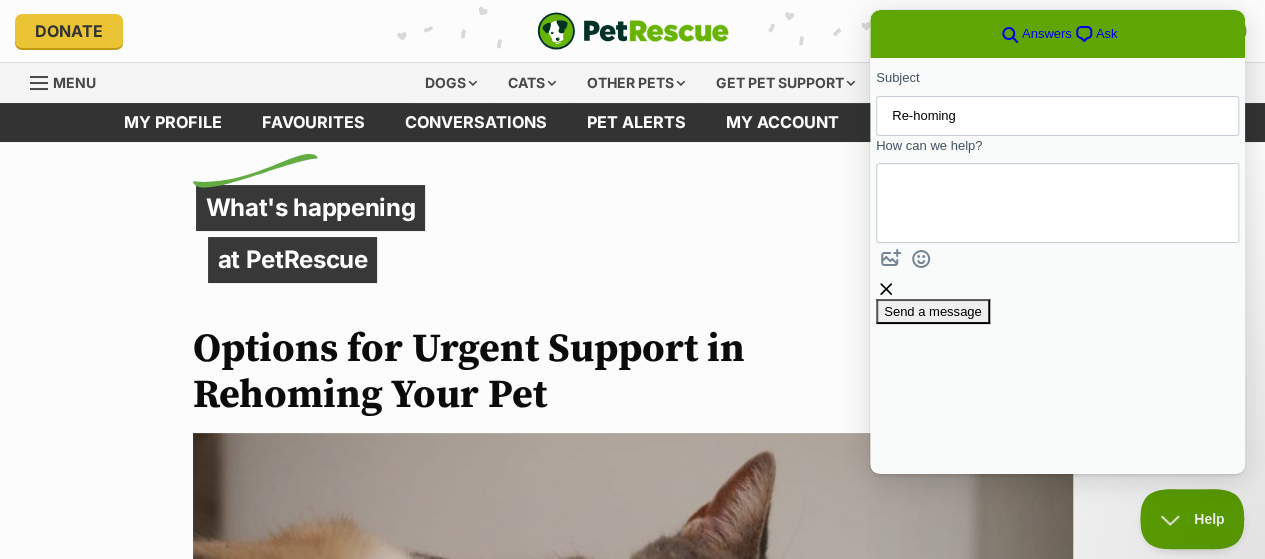 type on "Re-homing" 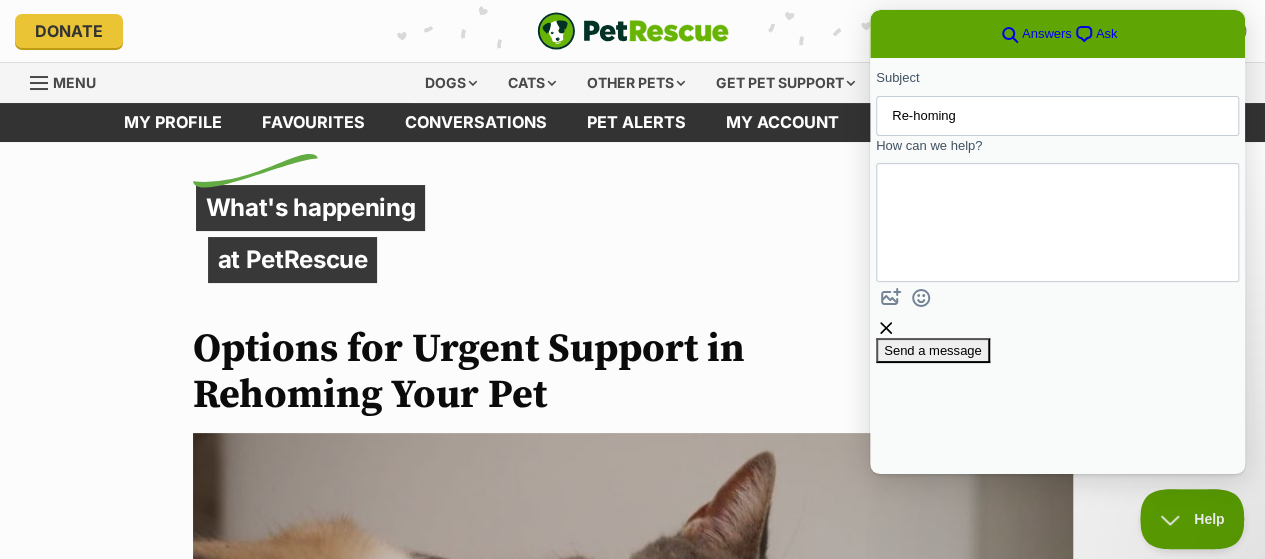 scroll, scrollTop: 0, scrollLeft: 0, axis: both 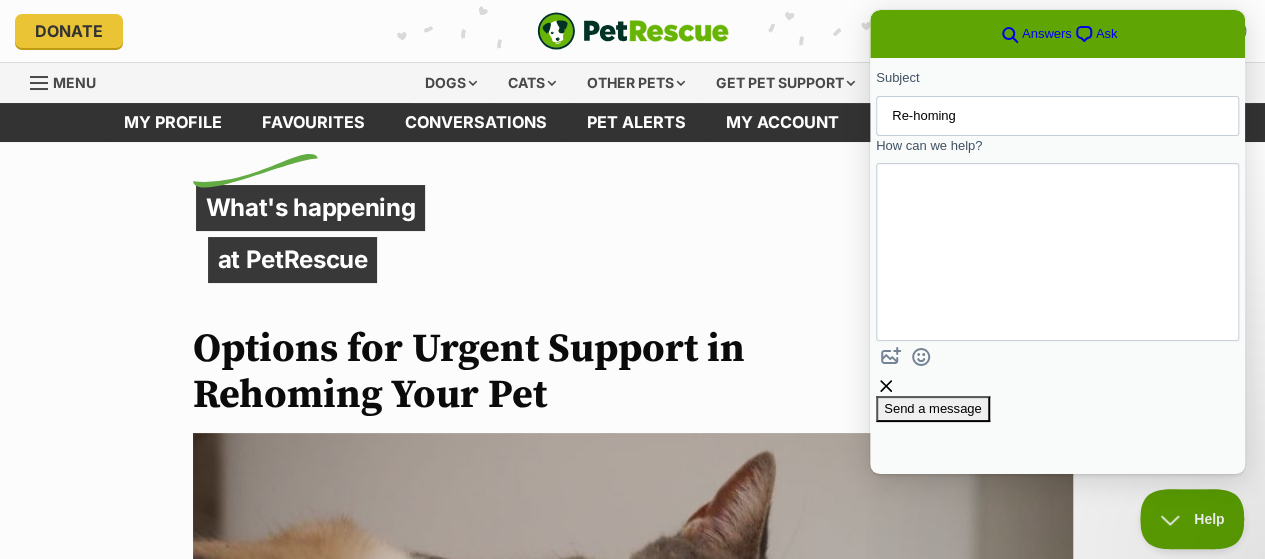 type on "Hello PetRescue team,
Due to unforeseen circumstances we require to find a new home for one of our dogs, [NAME]. He doesn't require to be placed in a shelter, he will stay with us till new home/family is found. Are you able to help?" 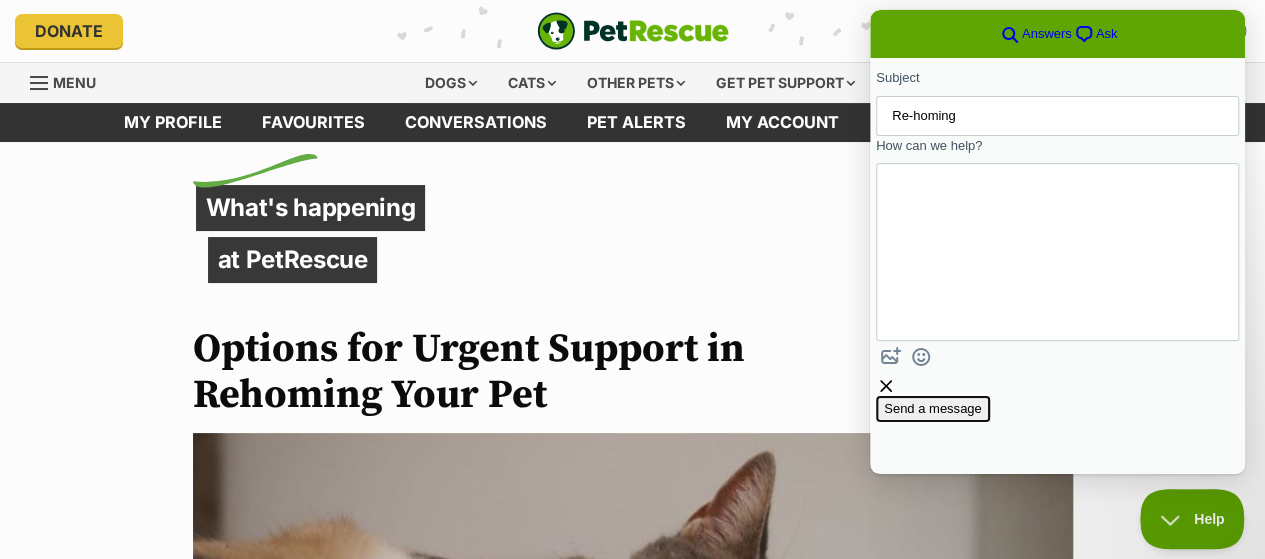 click on "Send a message" at bounding box center (933, 408) 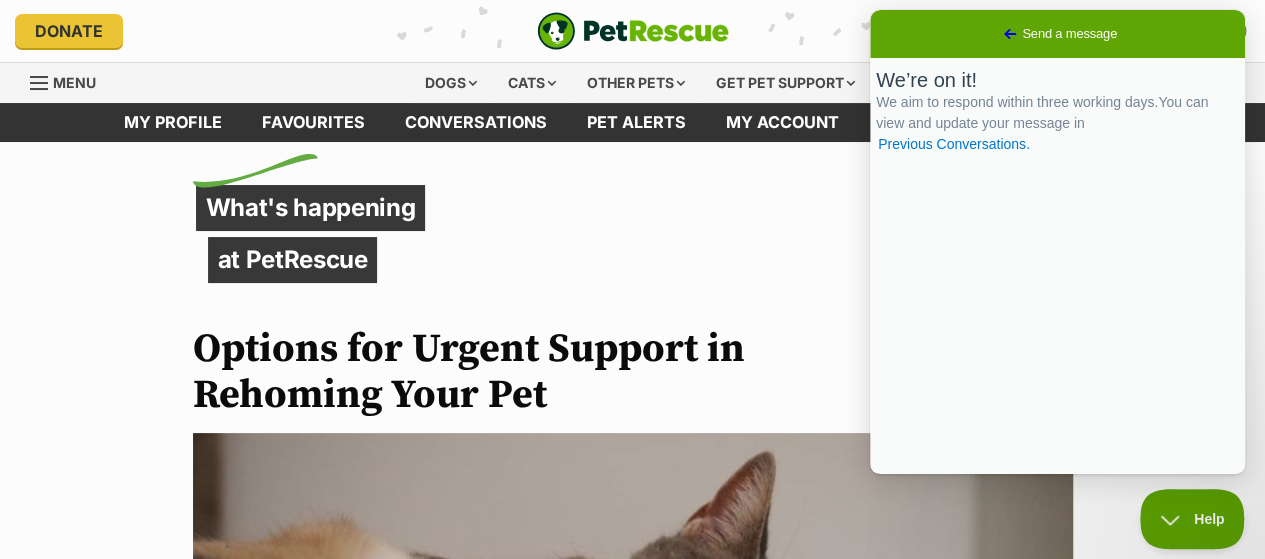 scroll, scrollTop: 0, scrollLeft: 0, axis: both 